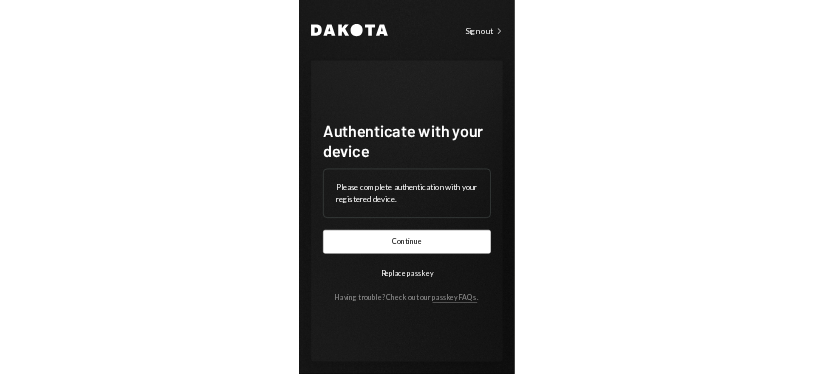 scroll, scrollTop: 0, scrollLeft: 0, axis: both 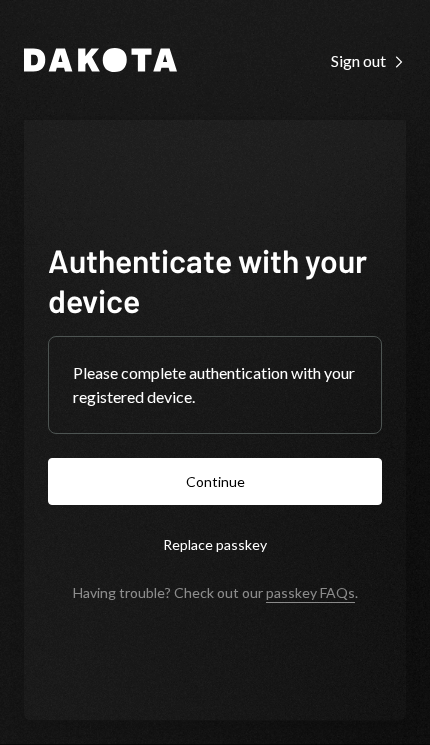 click on "Continue" at bounding box center [215, 481] 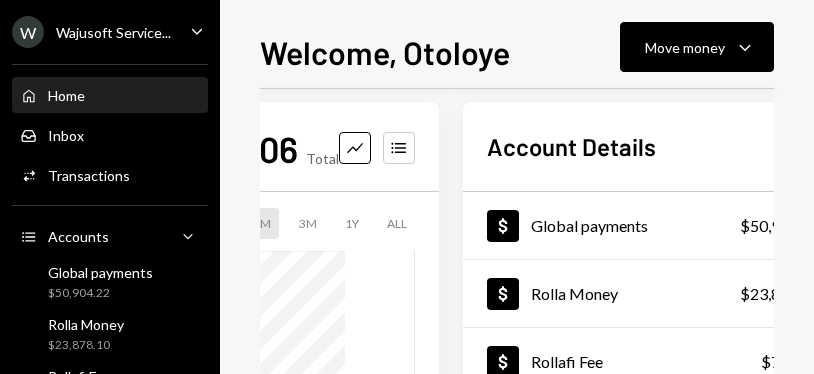 scroll, scrollTop: 17, scrollLeft: 153, axis: both 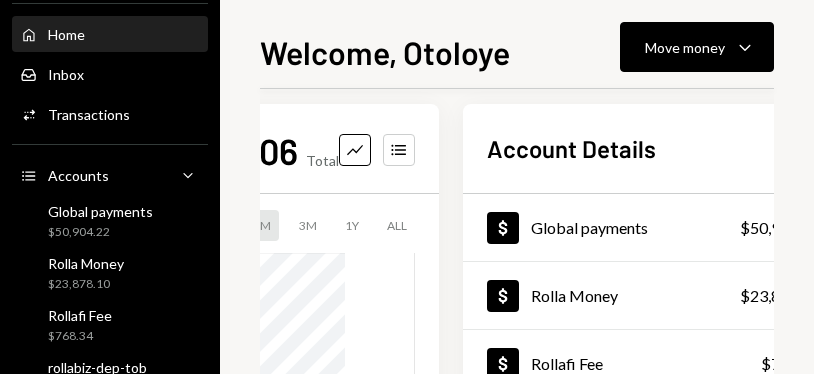 click on "Move money" at bounding box center (685, 47) 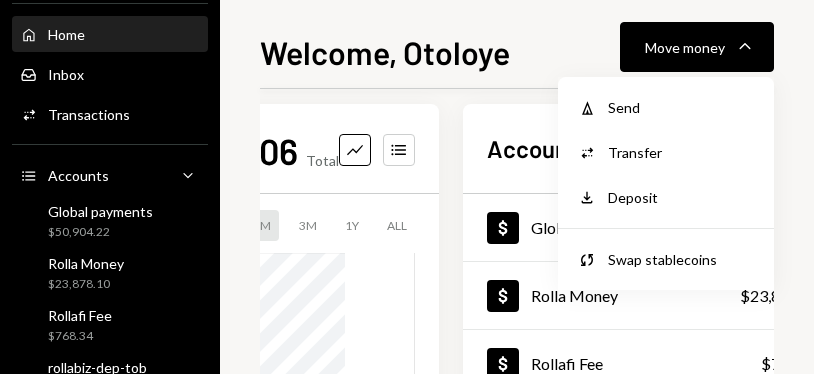 click on "Send" at bounding box center [681, 107] 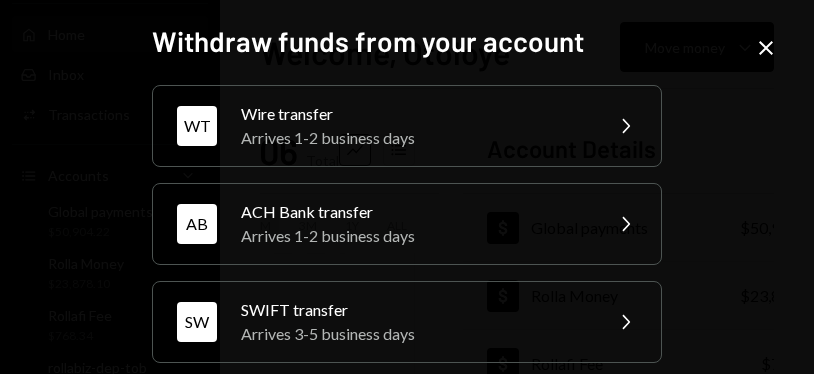 click on "Arrives 1-2 business days" at bounding box center [415, 138] 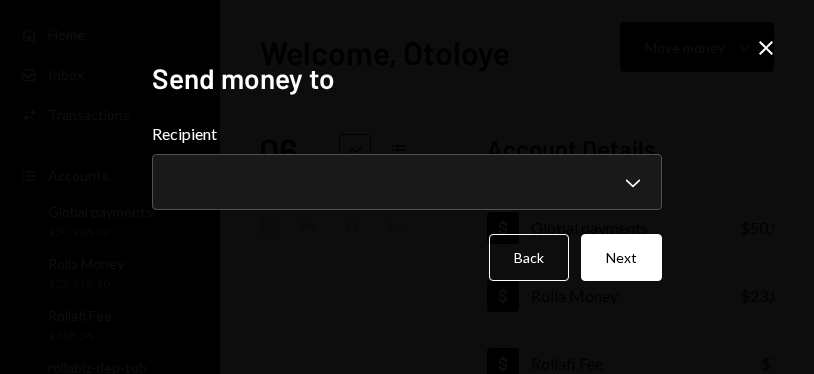 scroll, scrollTop: 0, scrollLeft: 0, axis: both 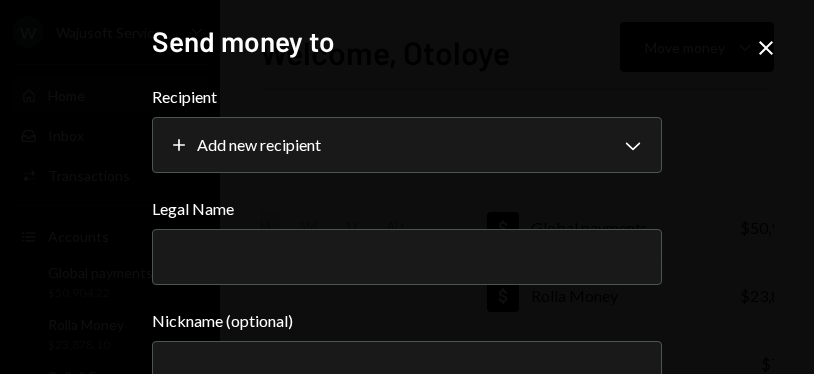 click on "Legal Name" at bounding box center [407, 257] 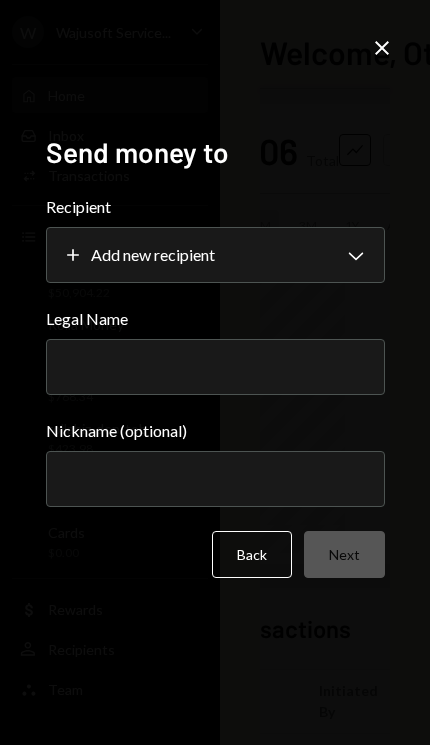 scroll, scrollTop: 0, scrollLeft: 0, axis: both 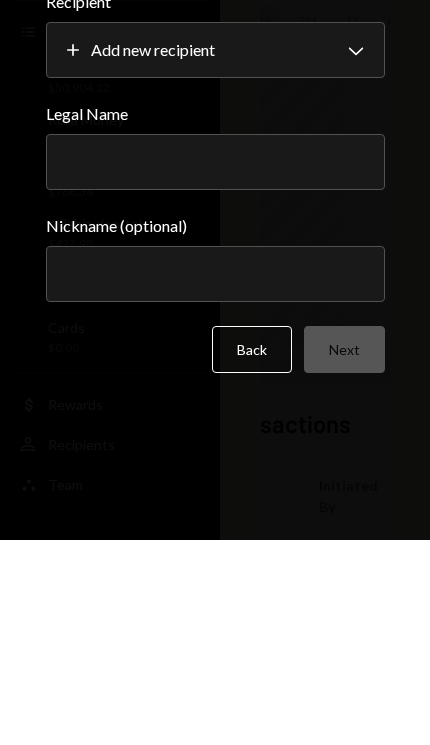 paste on "**********" 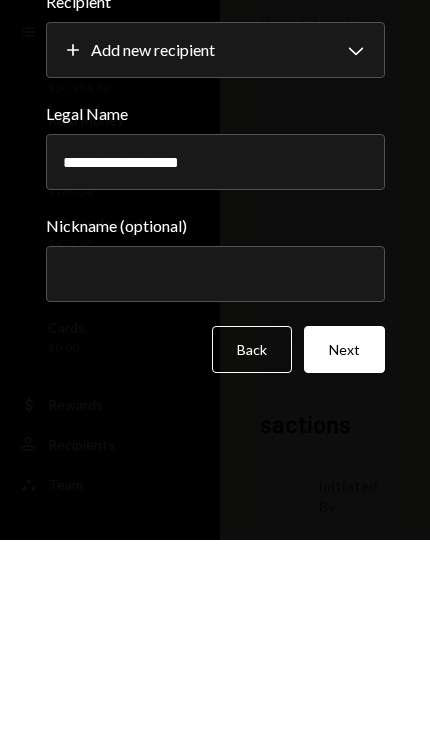type on "**********" 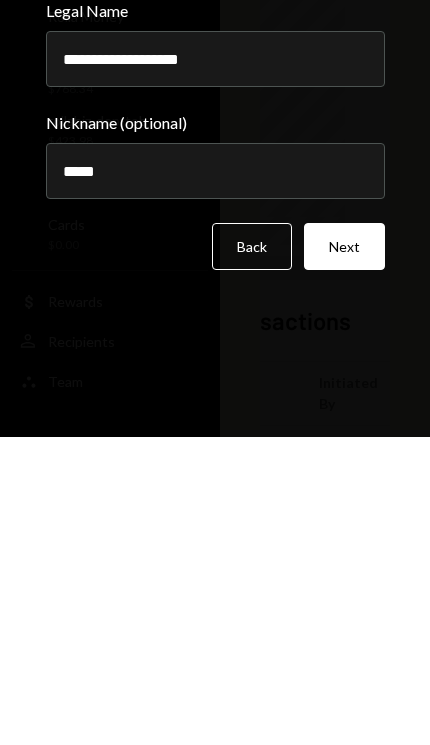 type on "*****" 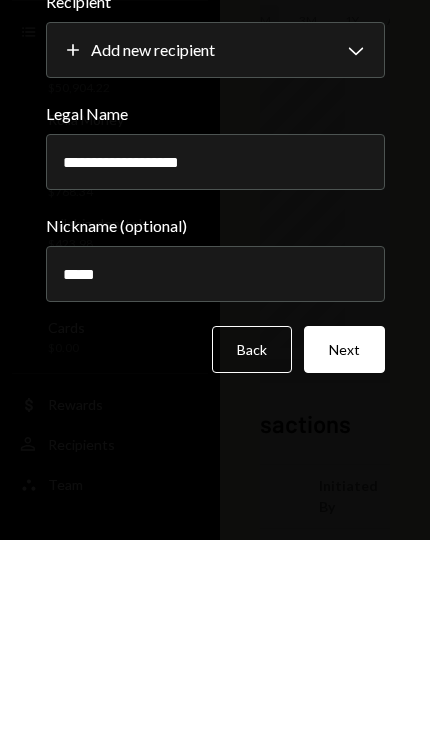 click on "**********" at bounding box center (215, 367) 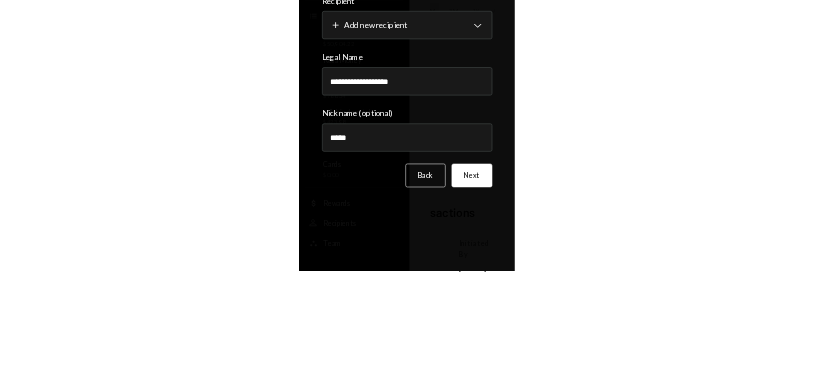 scroll, scrollTop: 36, scrollLeft: 0, axis: vertical 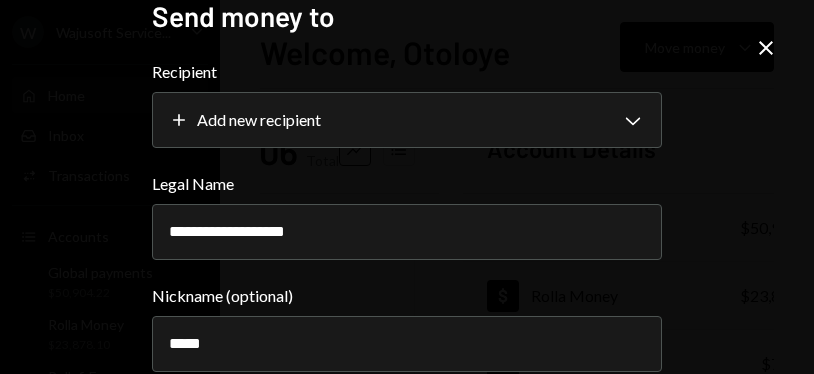 click on "**********" at bounding box center (407, 232) 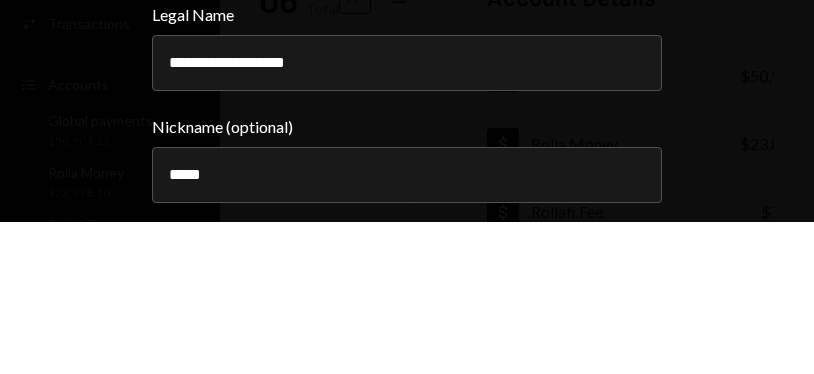 scroll, scrollTop: 41, scrollLeft: 0, axis: vertical 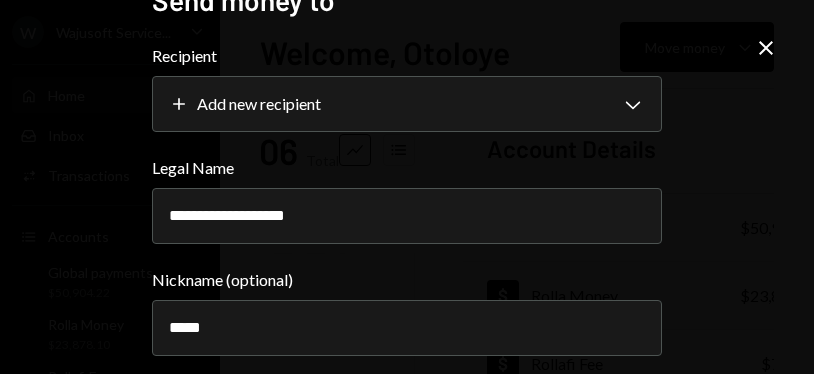 type on "**********" 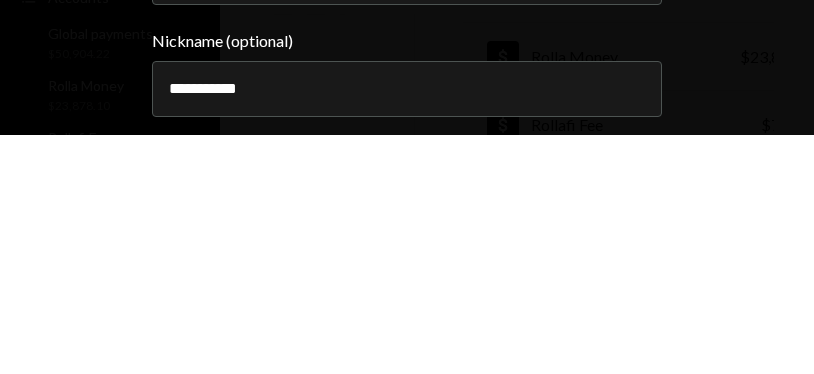 type on "**********" 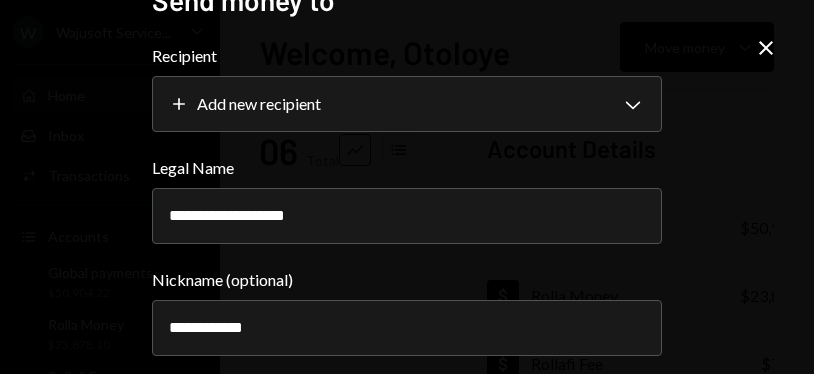 click on "Next" at bounding box center (621, 403) 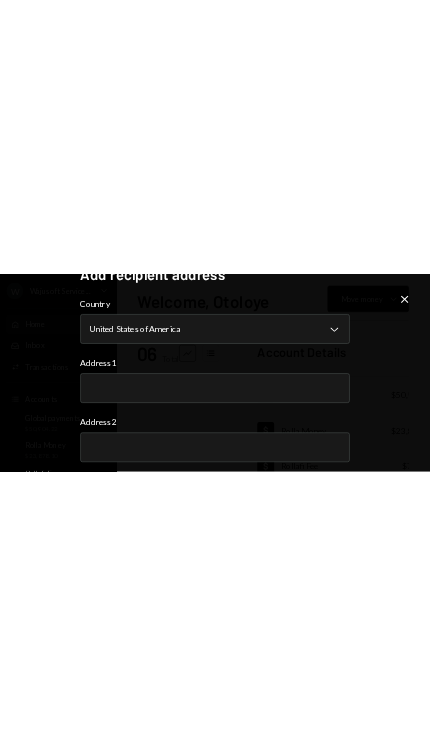 scroll, scrollTop: 0, scrollLeft: 0, axis: both 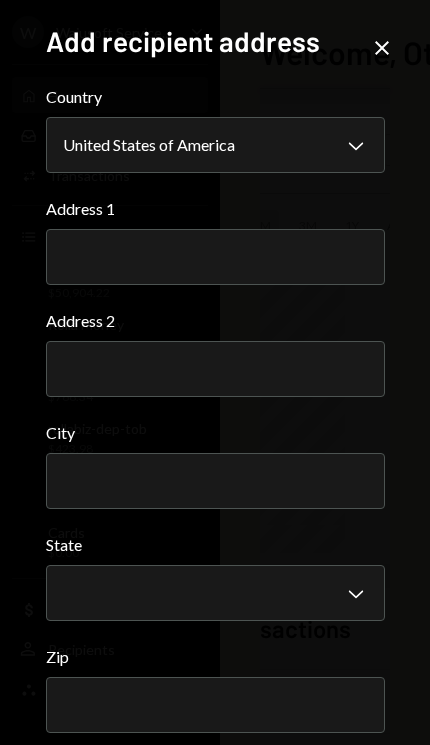 click on "Address 1" at bounding box center [215, 257] 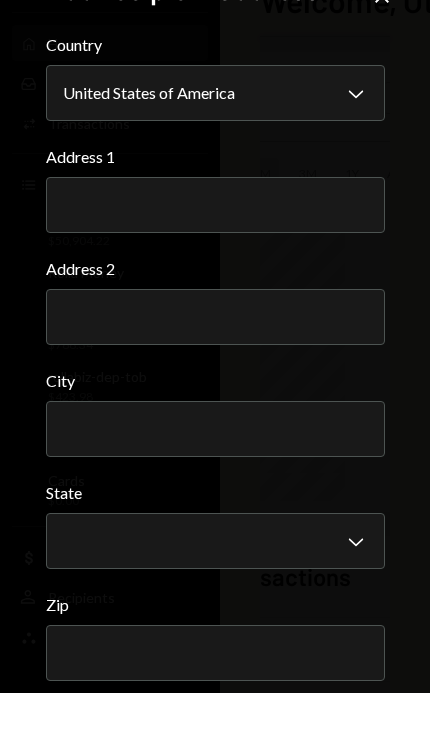 paste on "**********" 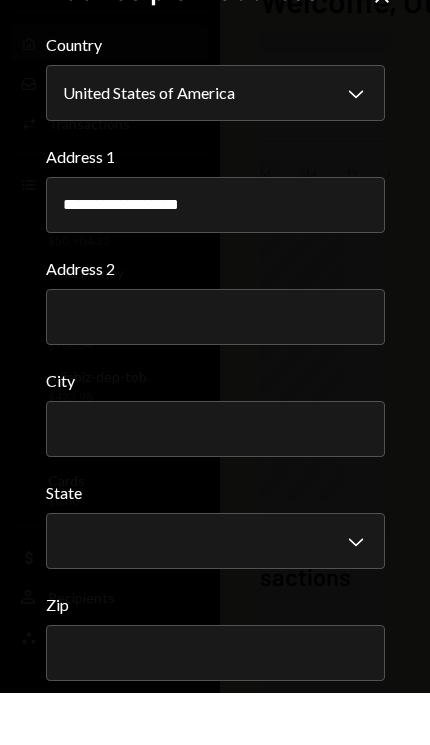 scroll, scrollTop: 52, scrollLeft: 0, axis: vertical 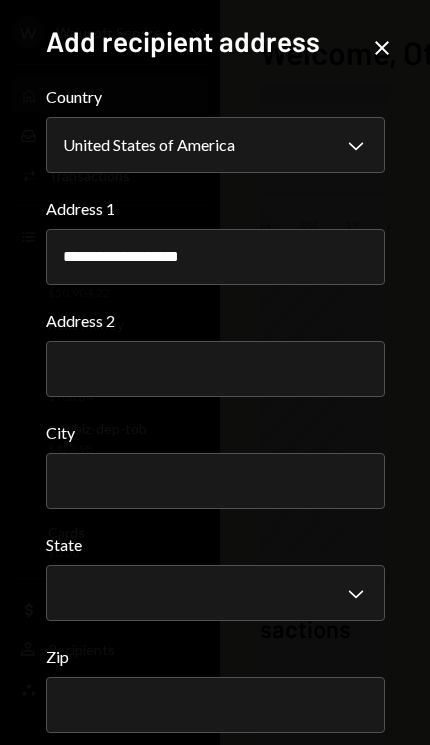 type on "**********" 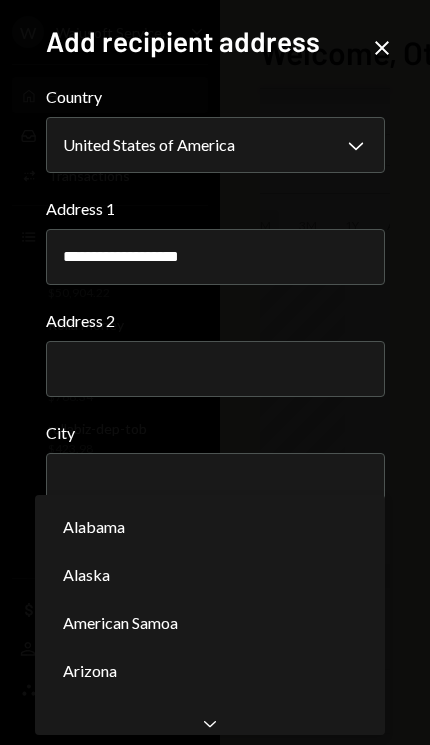 scroll, scrollTop: 102, scrollLeft: 0, axis: vertical 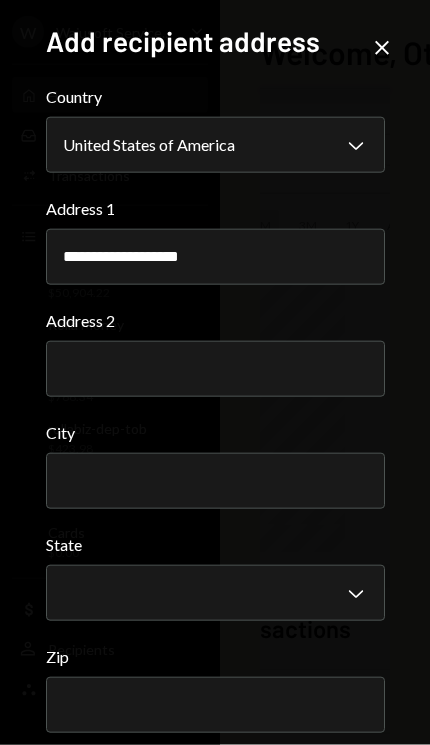 click on "Zip" at bounding box center [215, 705] 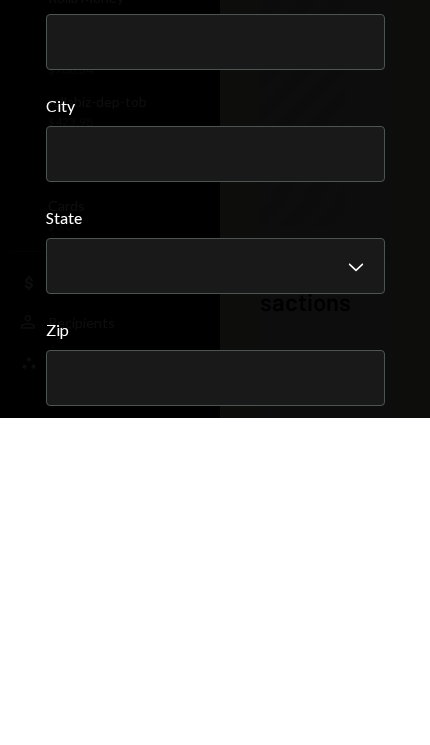 paste on "*****" 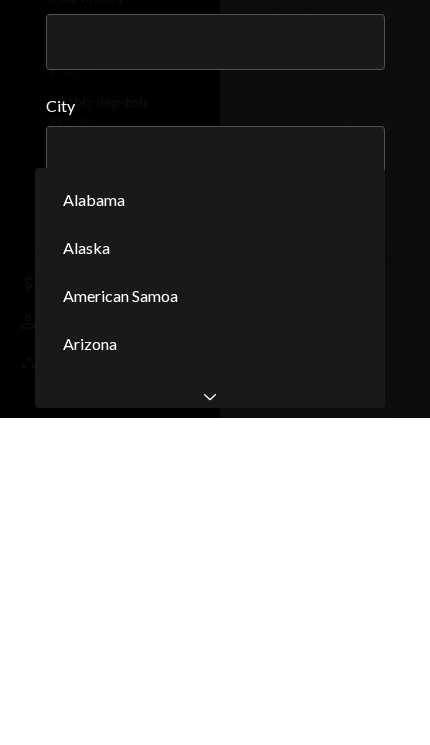 type on "*****" 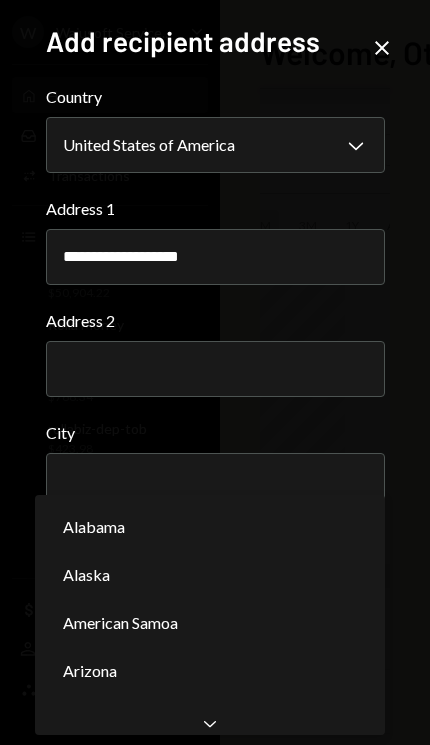 select on "**" 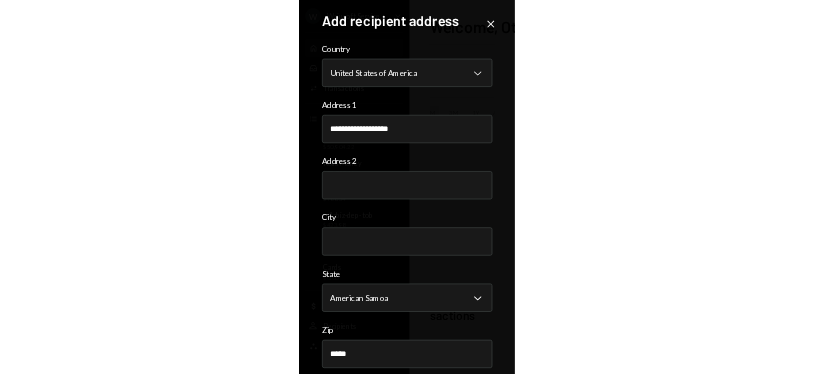 scroll, scrollTop: 36, scrollLeft: 0, axis: vertical 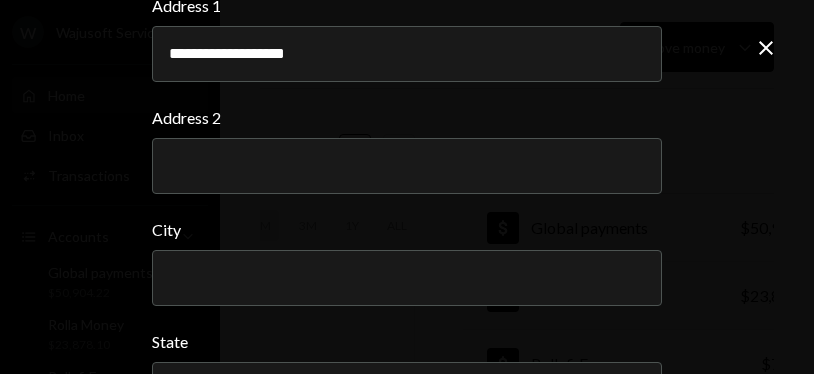 click on "City" at bounding box center (407, 278) 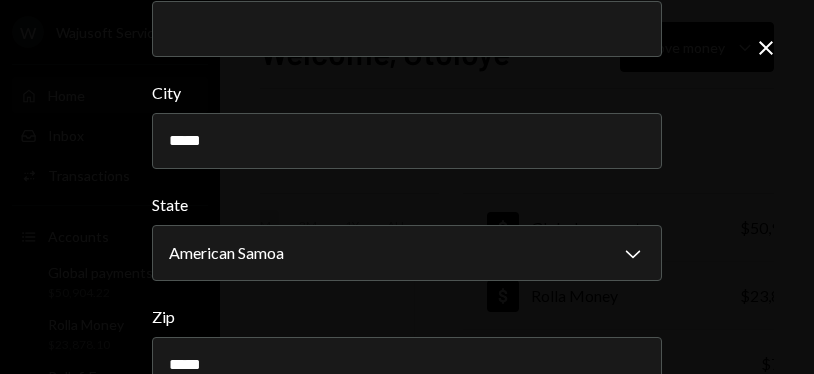 scroll, scrollTop: 350, scrollLeft: 0, axis: vertical 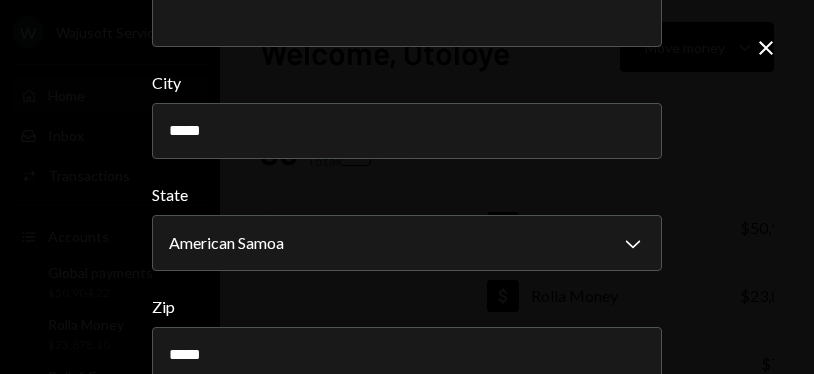 type on "*****" 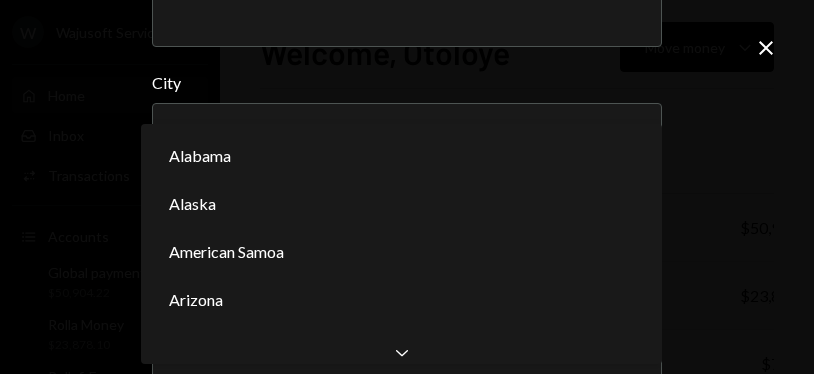 click on "Alaska" at bounding box center (192, 204) 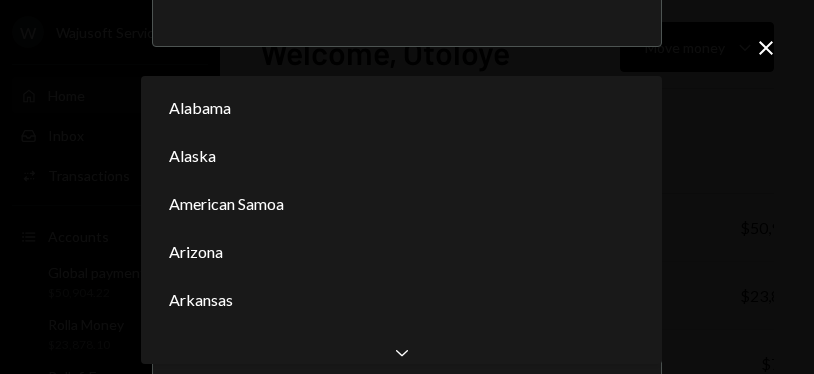 click on "Chevron Down" at bounding box center [401, 352] 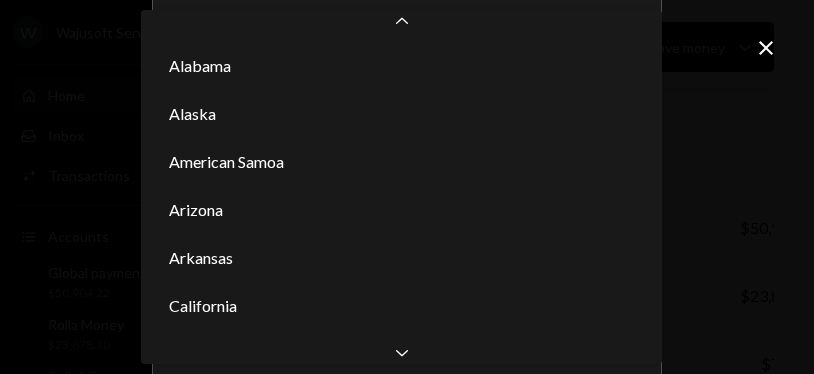 scroll, scrollTop: 30, scrollLeft: 0, axis: vertical 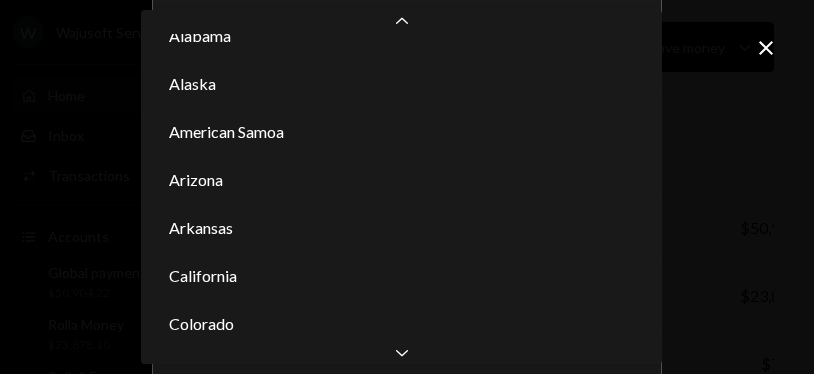 click on "Chevron Down" 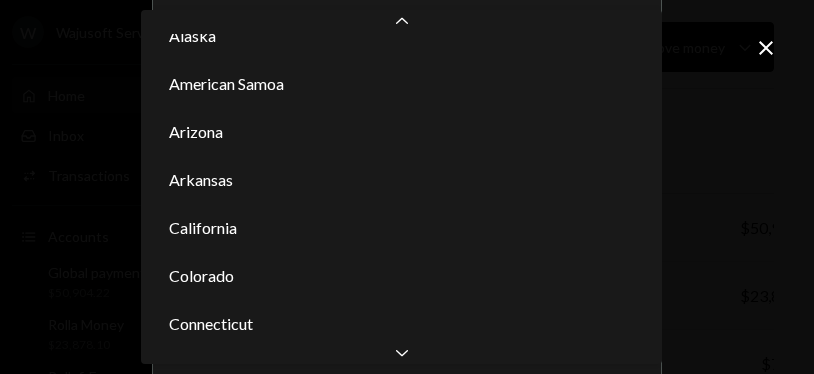 click on "Chevron Down" at bounding box center (401, 352) 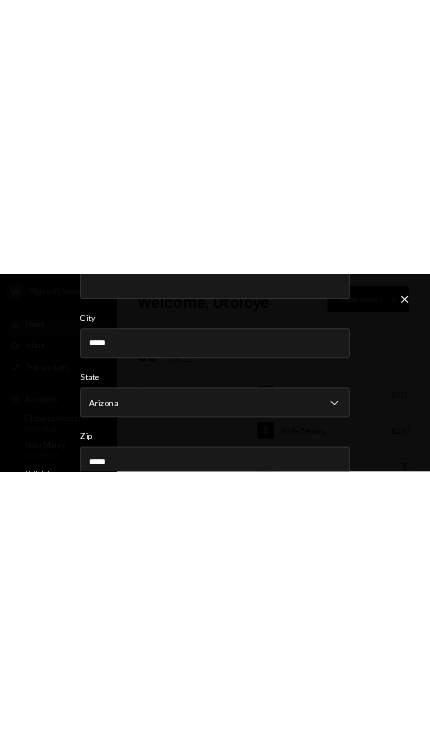 scroll, scrollTop: 0, scrollLeft: 0, axis: both 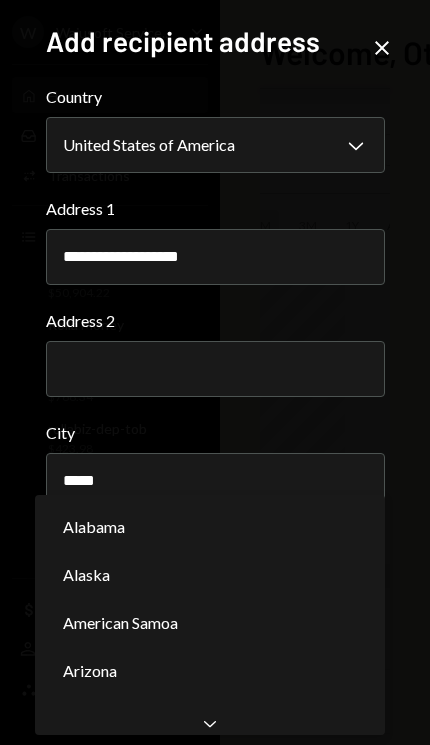 click on "Chevron Down" 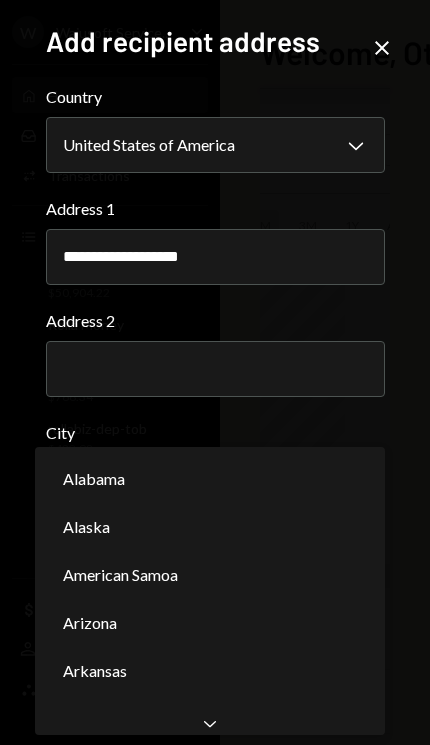 click on "Chevron Down" 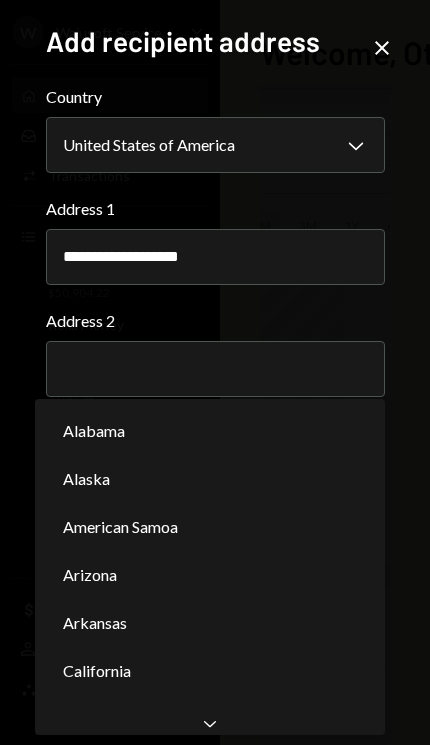 click on "Connecticut" at bounding box center (210, 767) 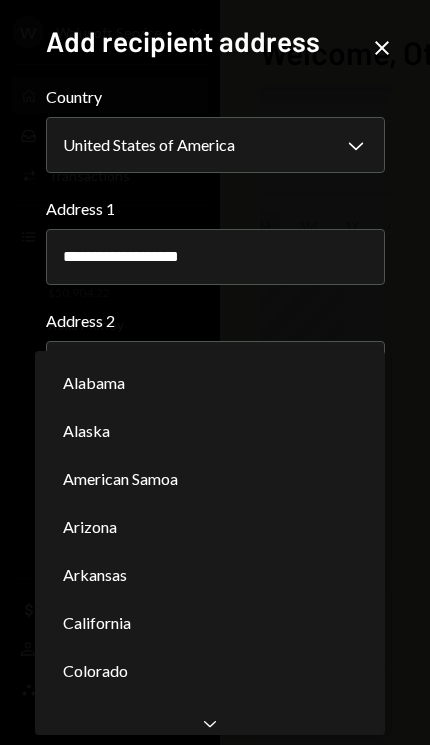 click on "Chevron Down" 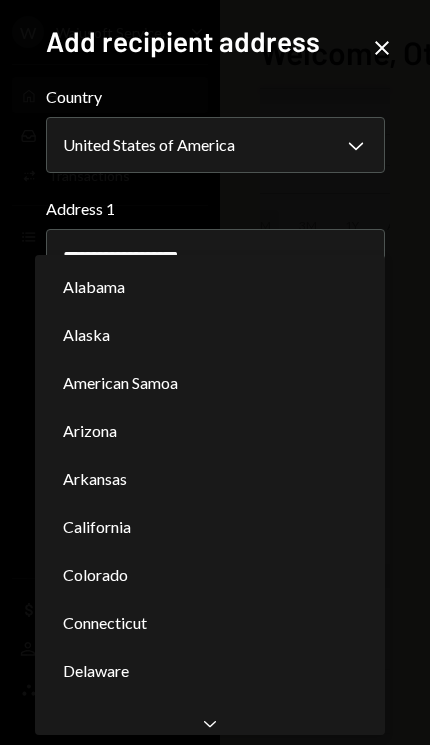 click on "District of Columbia" at bounding box center [210, 719] 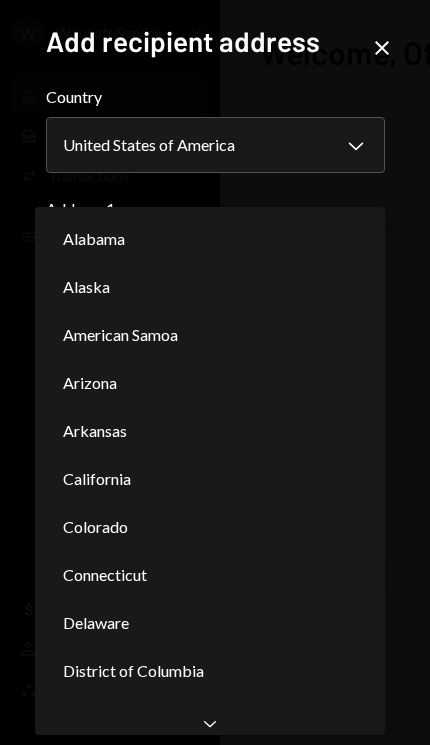 click on "Georgia" at bounding box center (210, 767) 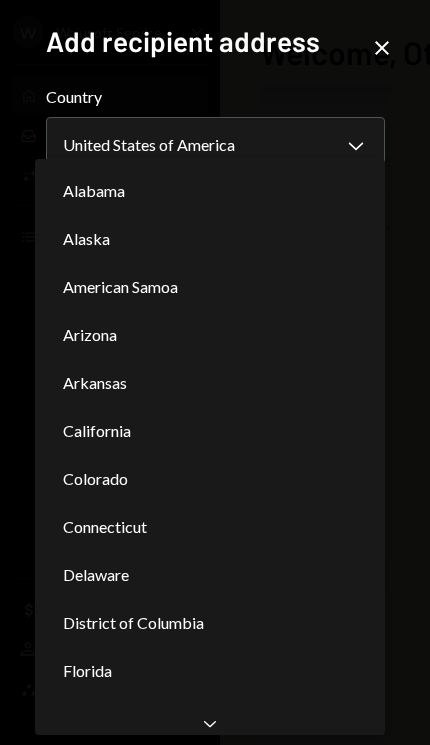 click on "Chevron Down" at bounding box center (210, 723) 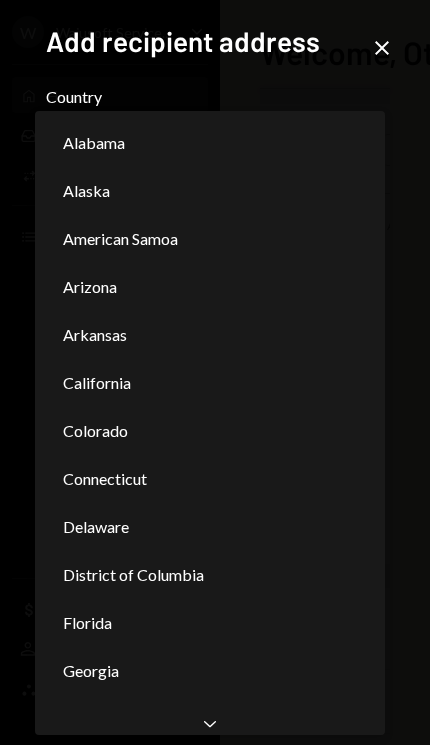 click on "Hawaii" at bounding box center [210, 767] 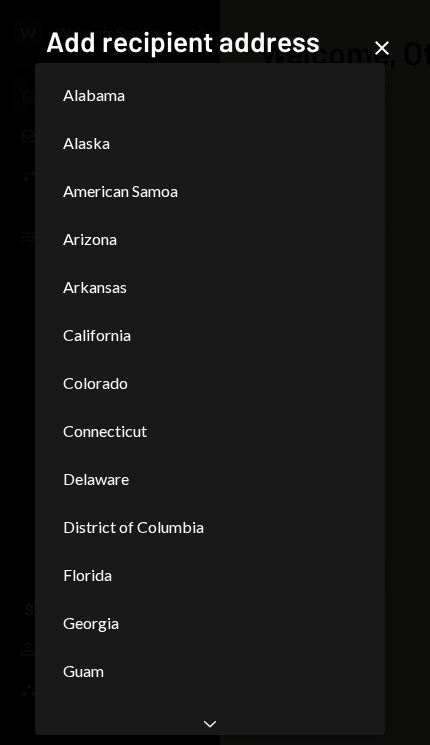 click on "Chevron Down" 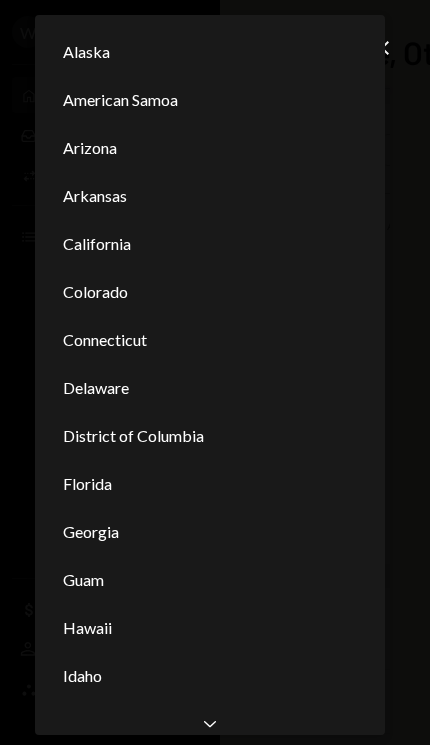 click on "Idaho" at bounding box center [210, 676] 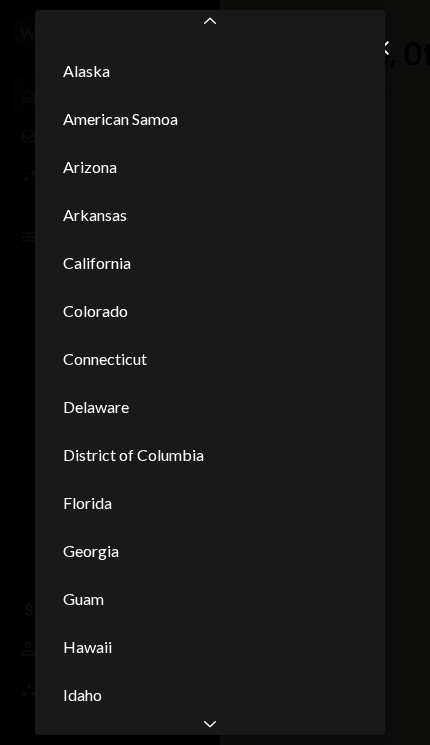 click on "Chevron Down" 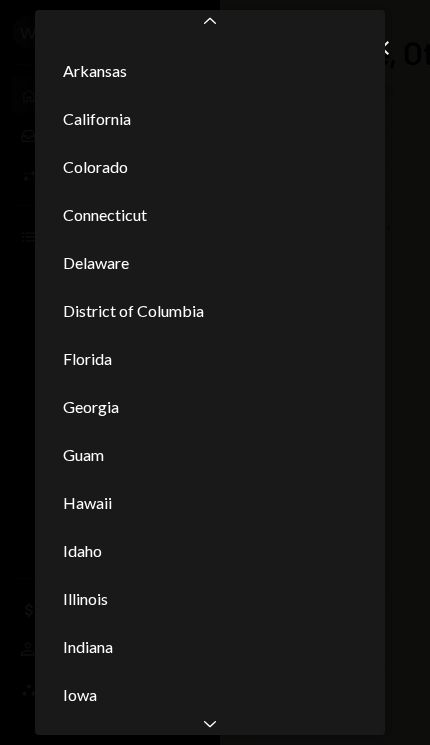 click on "Iowa" at bounding box center [210, 695] 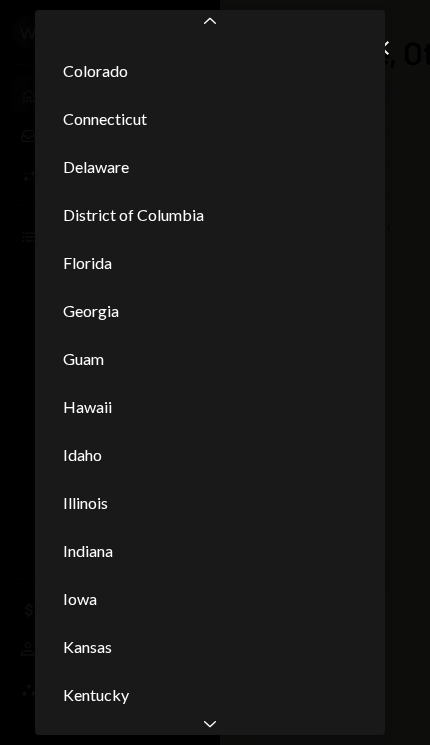 click on "Kentucky" at bounding box center [210, 695] 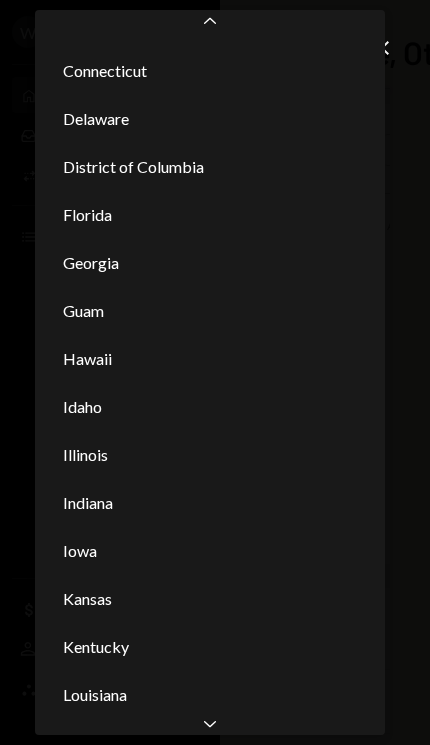 click on "Chevron Down" at bounding box center [210, 723] 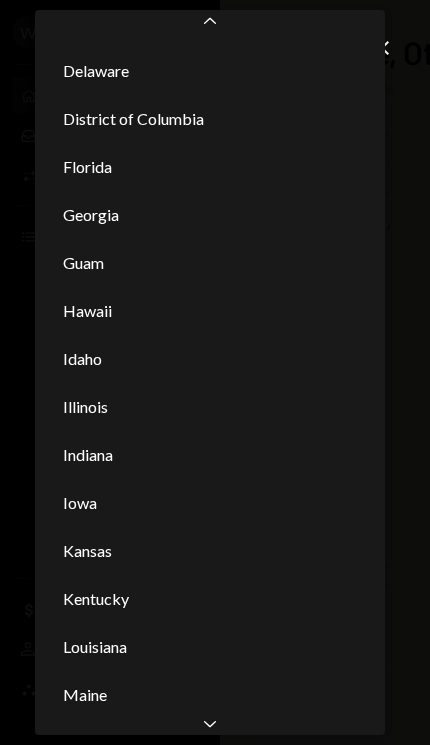 click on "Chevron Down" at bounding box center (210, 723) 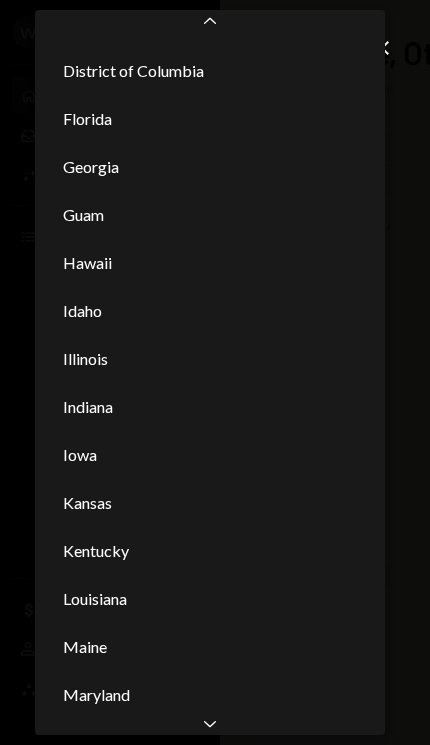 click on "Chevron Down" at bounding box center [210, 723] 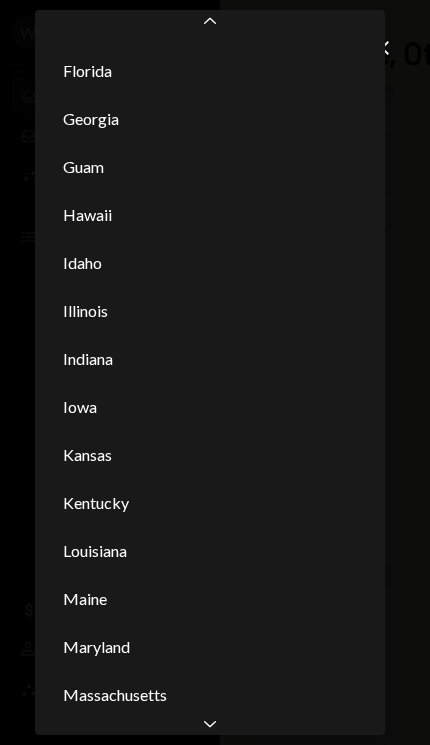 click on "Chevron Down" 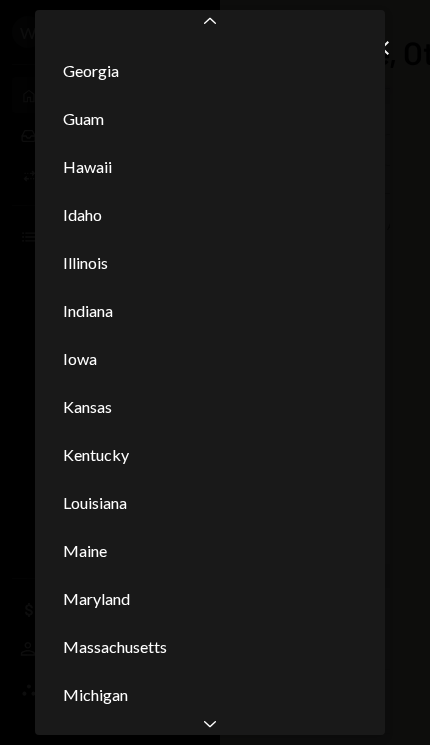 click on "Chevron Down" 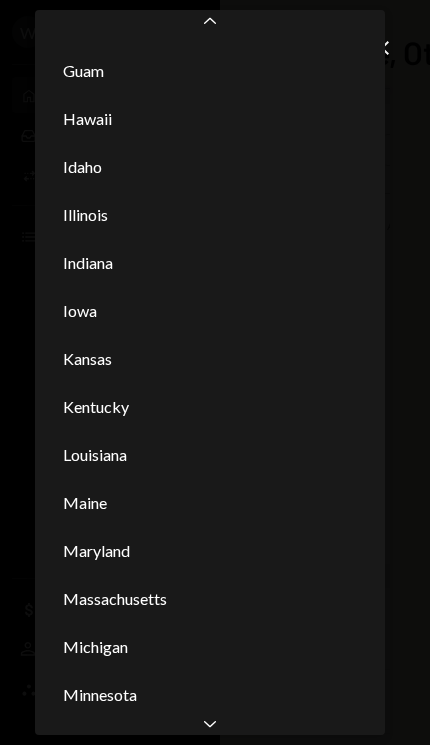 click on "Chevron Down" 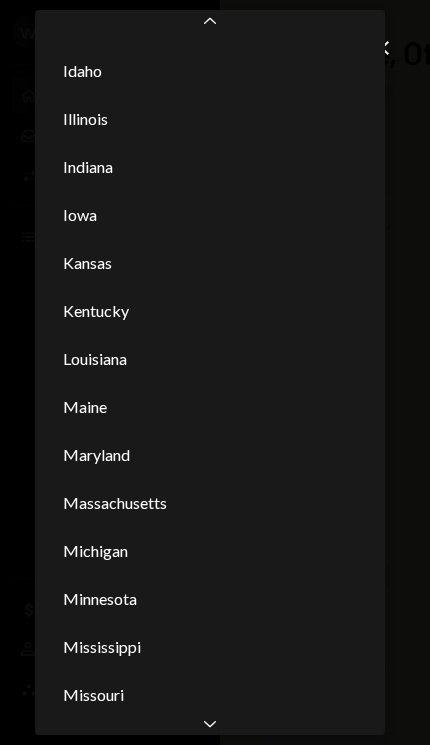 click on "Chevron Down" 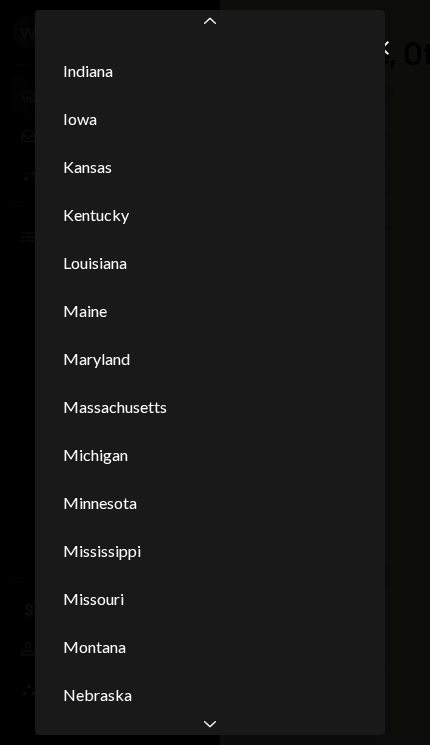 click on "Chevron Down" 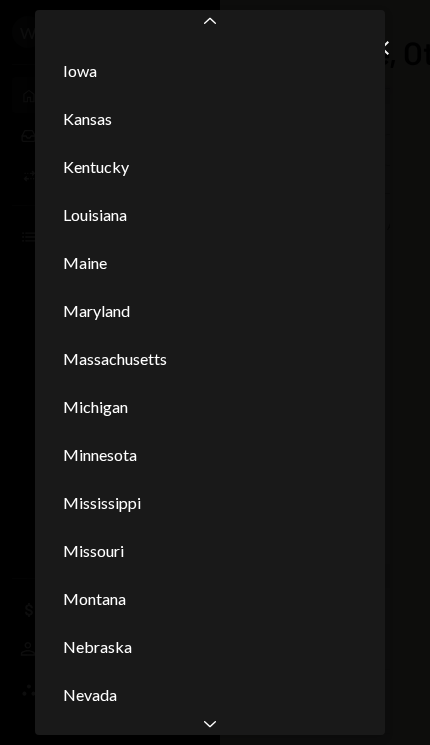 click on "Chevron Down" 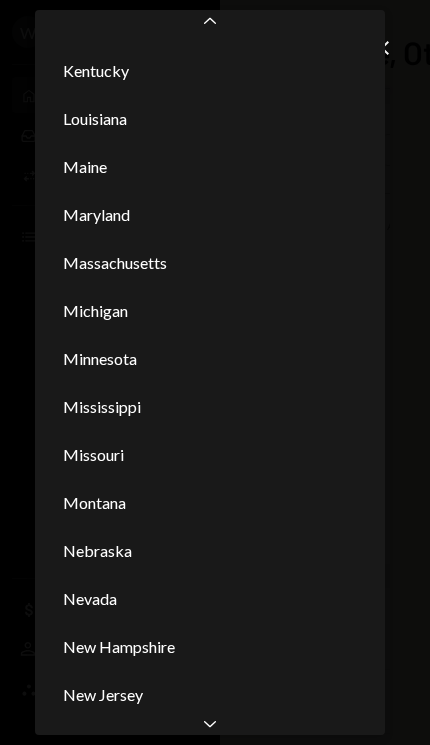 click on "Chevron Down" 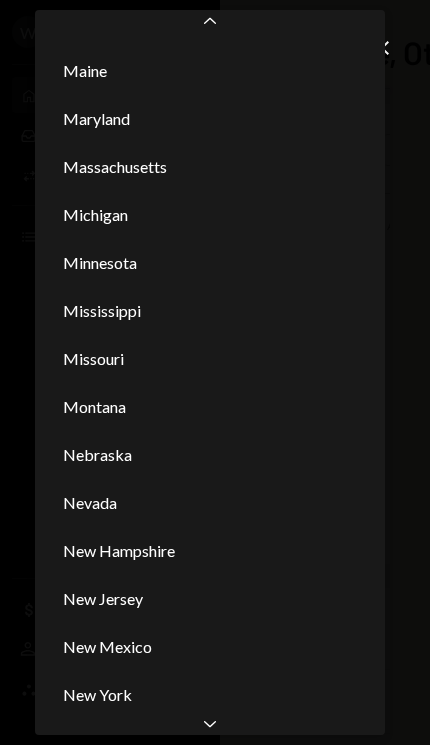 click on "Chevron Down" 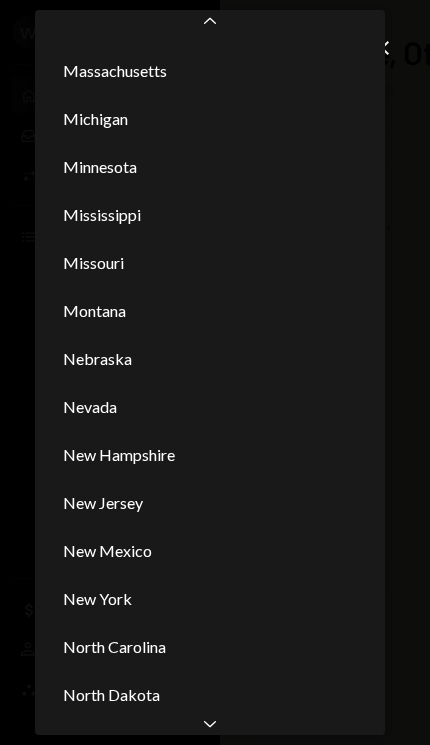 click on "Chevron Down" 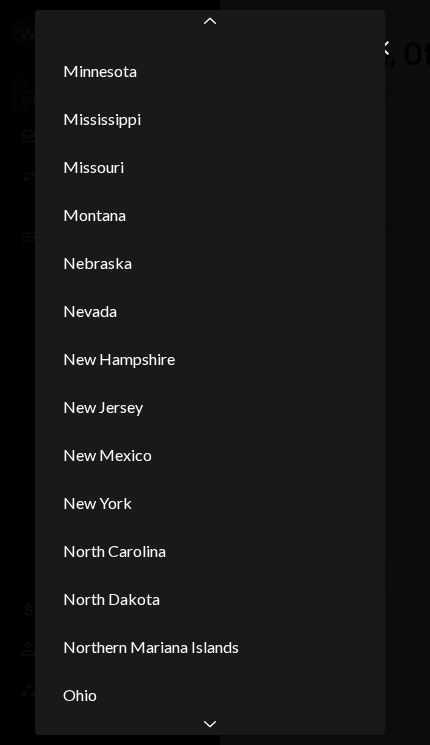 click on "Chevron Down" 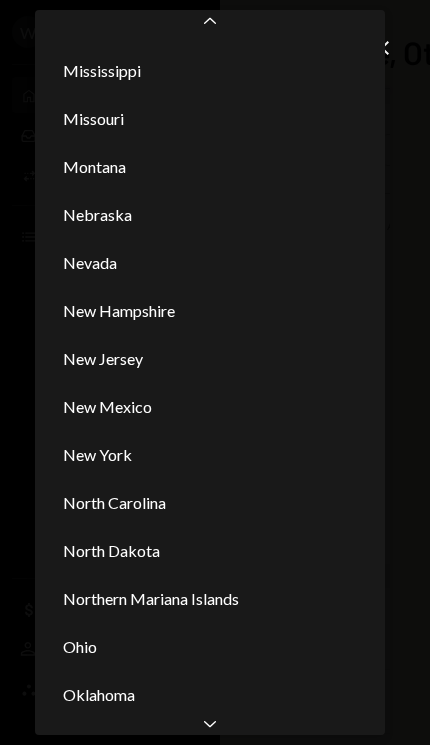 click on "Chevron Down" at bounding box center [210, 723] 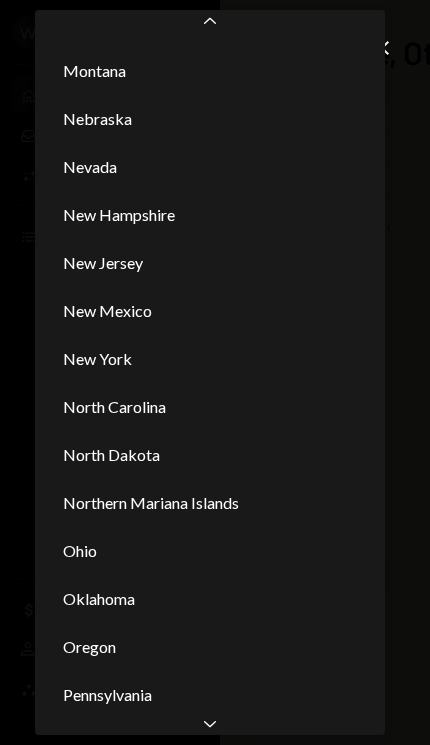 click on "Chevron Down" 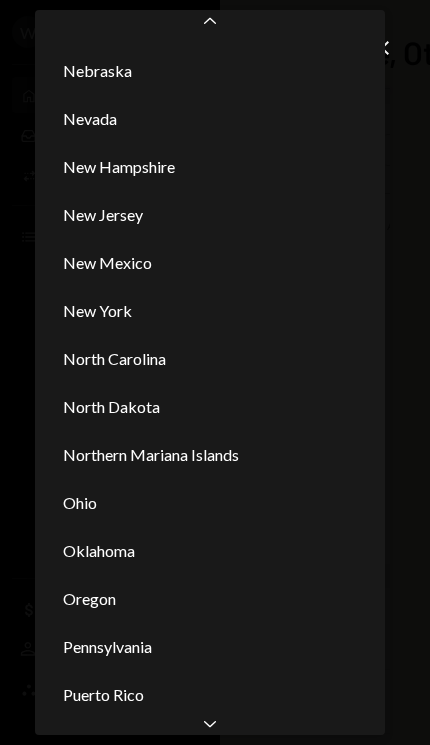 click on "Chevron Down" 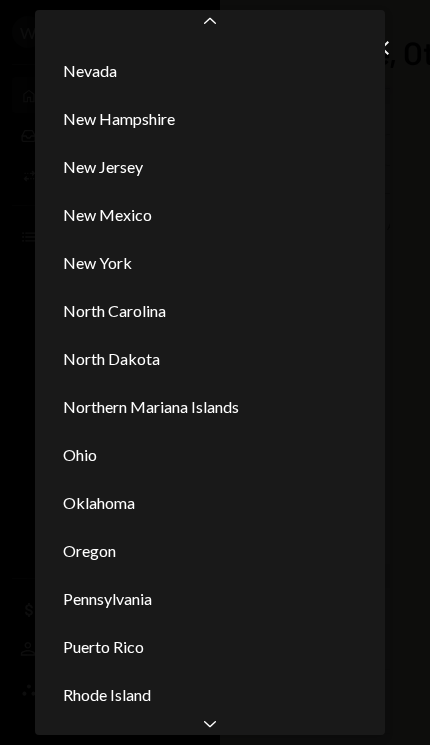 click on "Chevron Down" 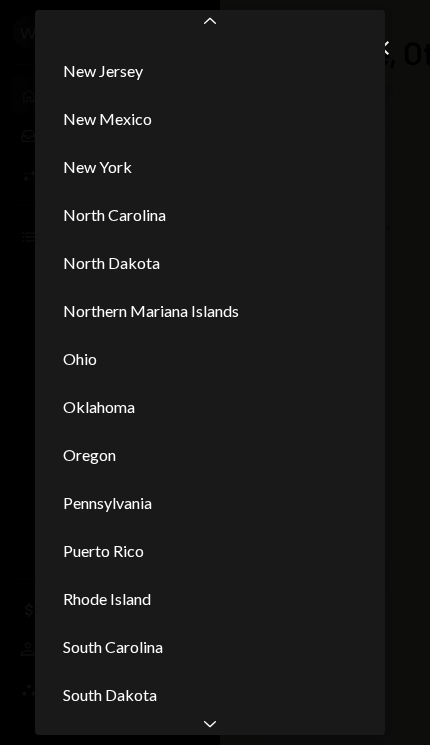 click on "South Dakota" at bounding box center [210, 695] 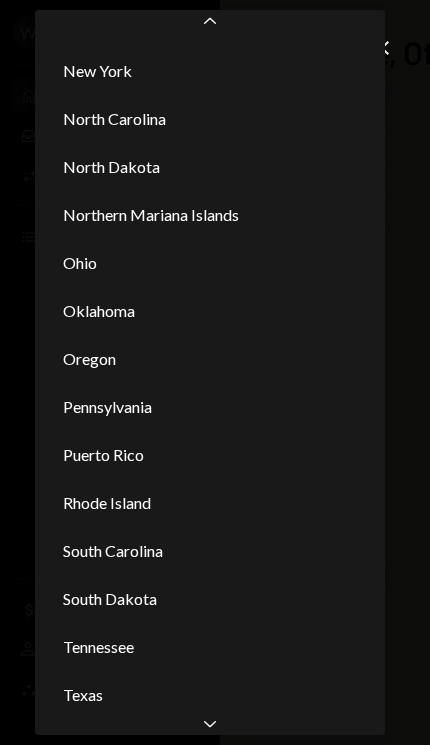 scroll, scrollTop: 1819, scrollLeft: 0, axis: vertical 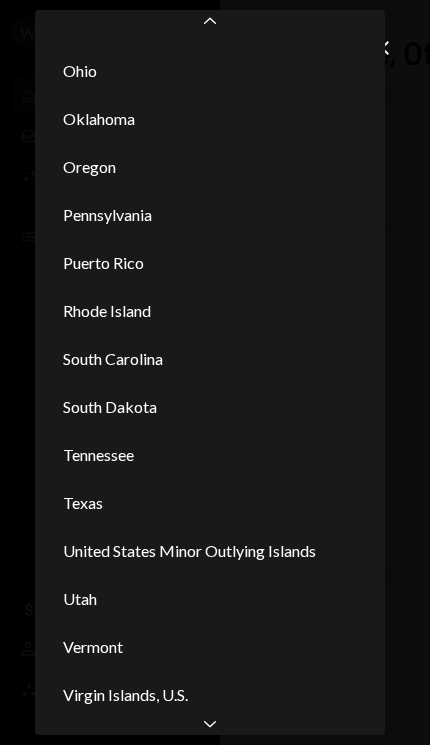 click on "Virgin Islands, U.S." at bounding box center (210, 695) 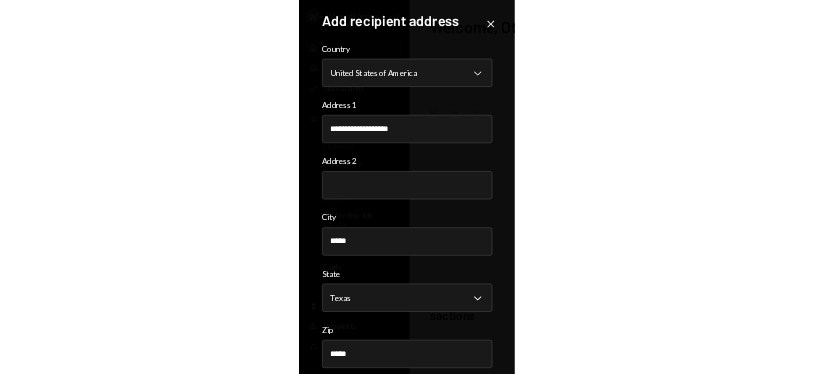 scroll, scrollTop: 36, scrollLeft: 0, axis: vertical 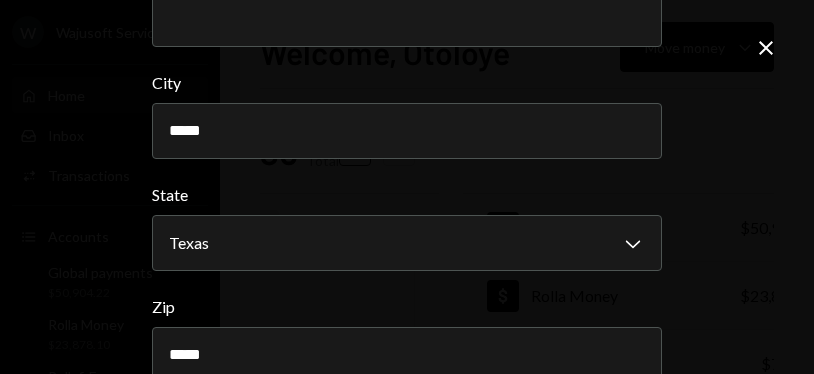 click on "Next" at bounding box center [621, 430] 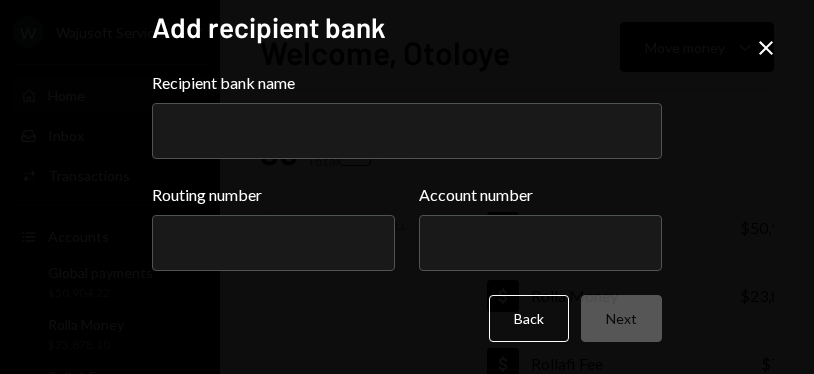 scroll, scrollTop: 0, scrollLeft: 0, axis: both 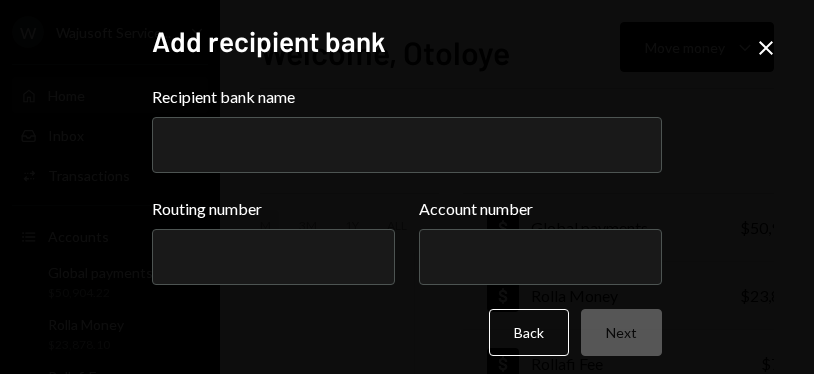 click on "Recipient bank name" at bounding box center (407, 145) 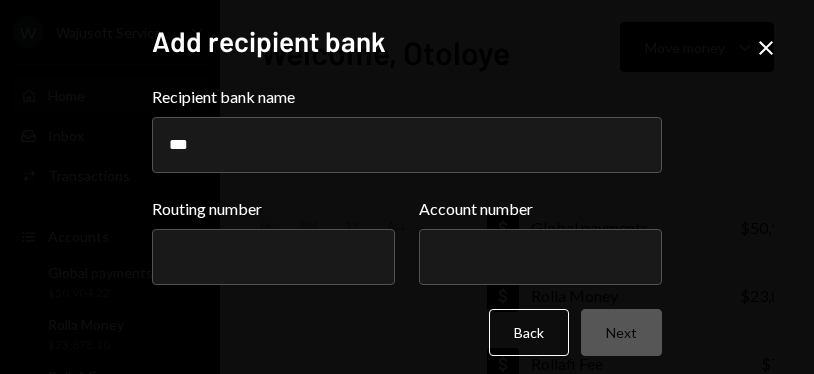 type on "***" 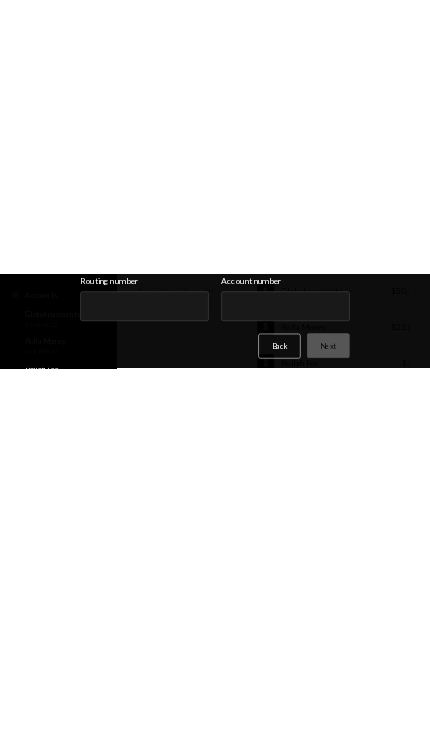scroll, scrollTop: 0, scrollLeft: 0, axis: both 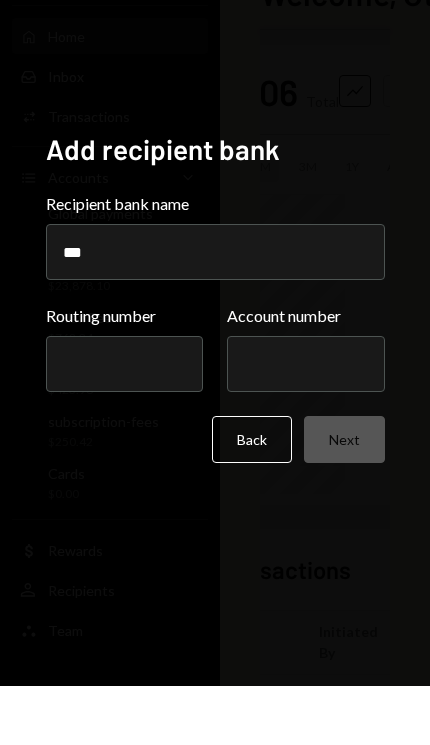 paste on "*********" 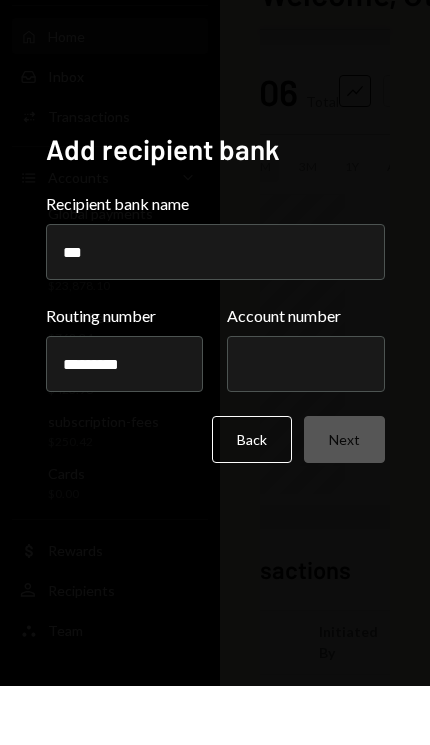 type on "*********" 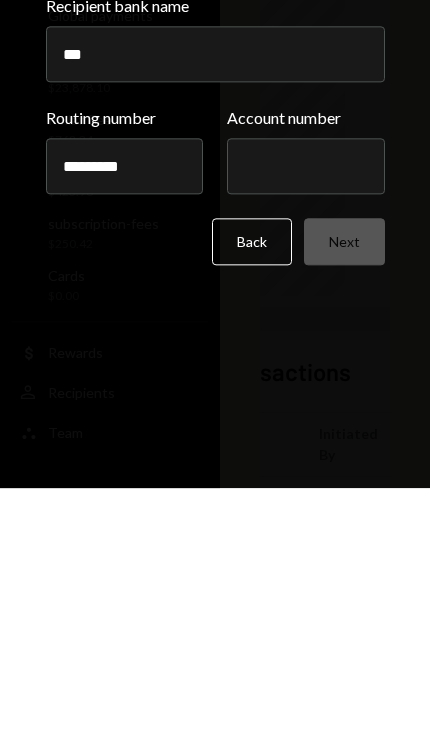 scroll, scrollTop: 108, scrollLeft: 0, axis: vertical 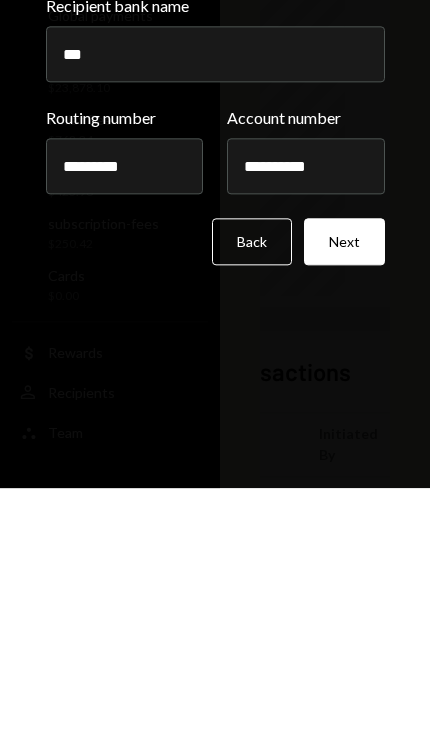 type on "**********" 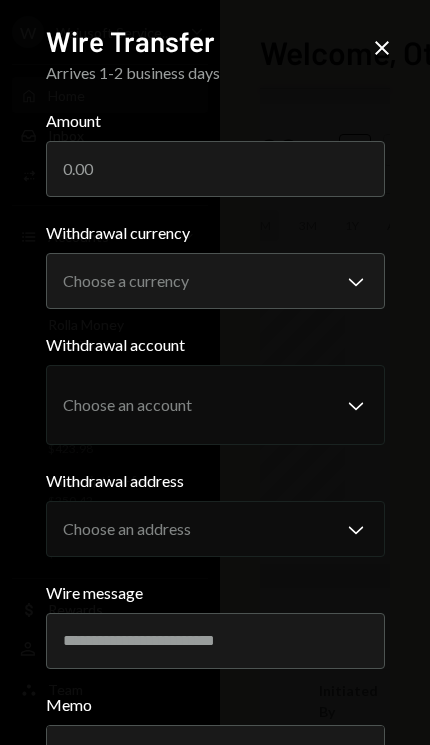 click on "Amount" at bounding box center (215, 169) 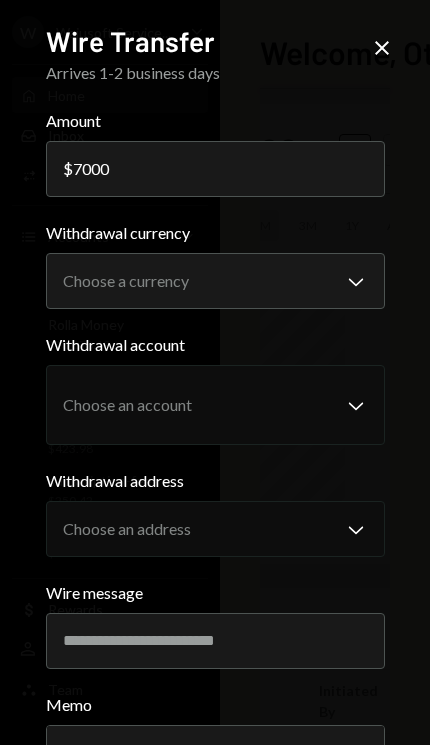 type on "7000" 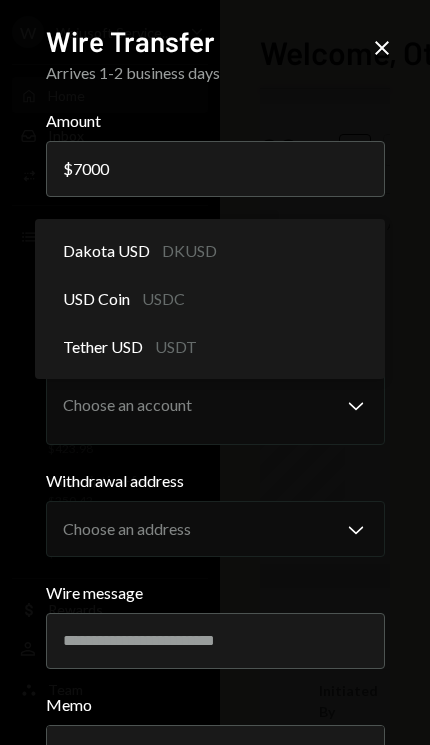 click on "Dakota USD DKUSD" at bounding box center (210, 251) 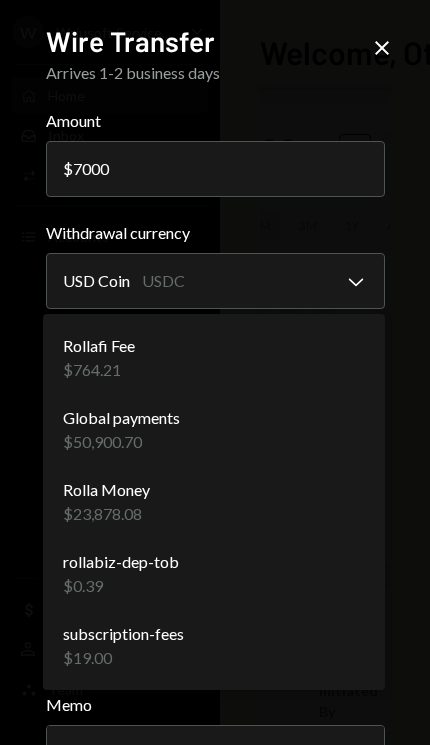 select on "**********" 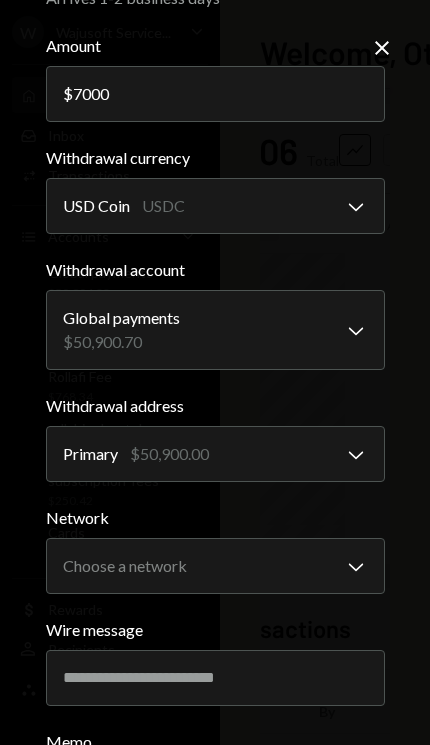 scroll, scrollTop: 73, scrollLeft: 0, axis: vertical 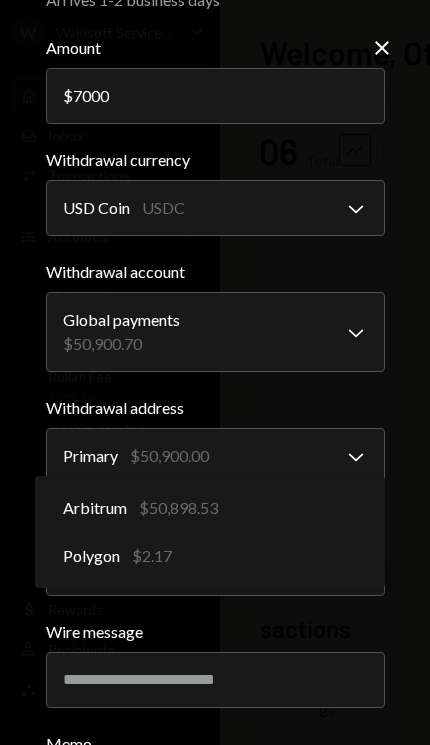 click on "Arbitrum $50,898.53" at bounding box center (210, 508) 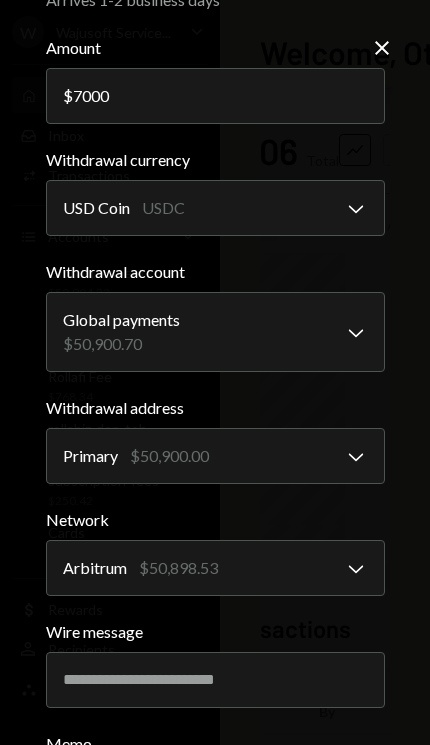 click on "Wire message" at bounding box center (215, 680) 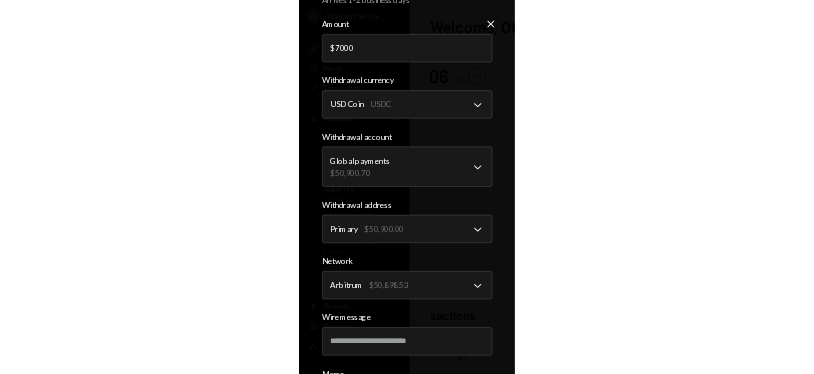 scroll, scrollTop: 36, scrollLeft: 0, axis: vertical 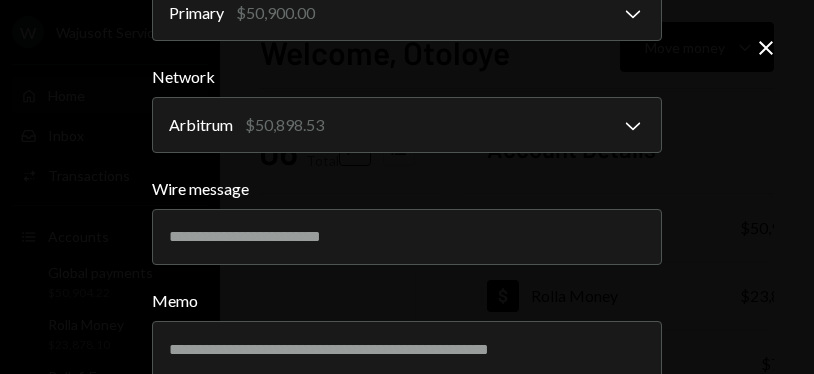 click on "Next" at bounding box center [621, 448] 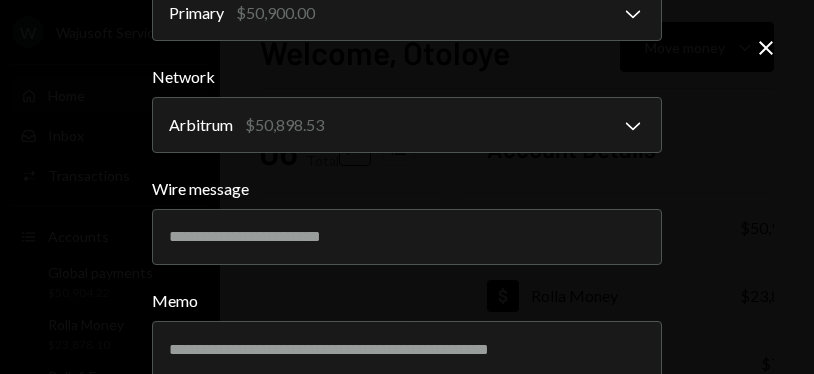 scroll, scrollTop: 133, scrollLeft: 0, axis: vertical 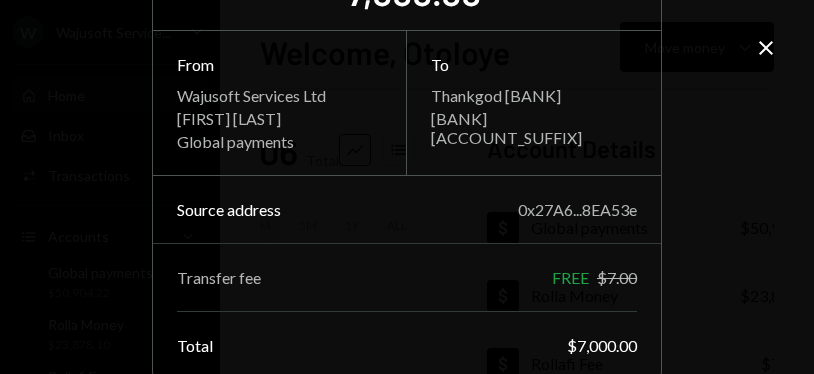 click on "Send" at bounding box center (621, 427) 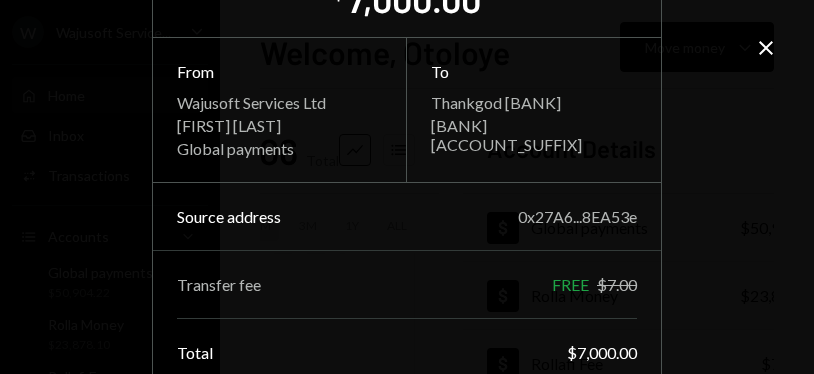 scroll, scrollTop: 218, scrollLeft: 0, axis: vertical 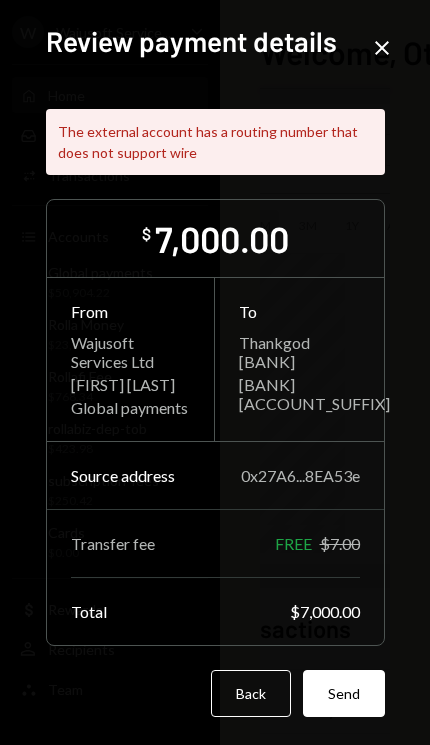 click on "Back" at bounding box center (251, 693) 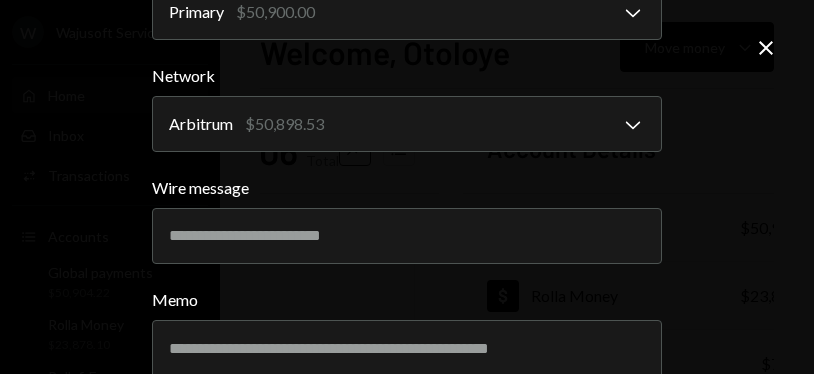 scroll, scrollTop: 516, scrollLeft: 0, axis: vertical 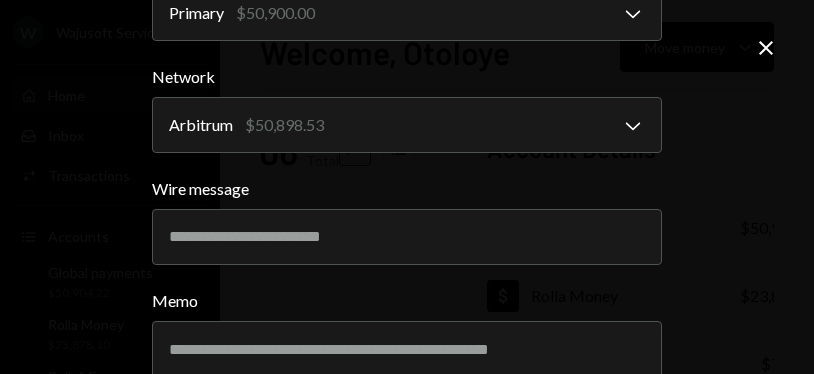 click on "Back" at bounding box center [529, 448] 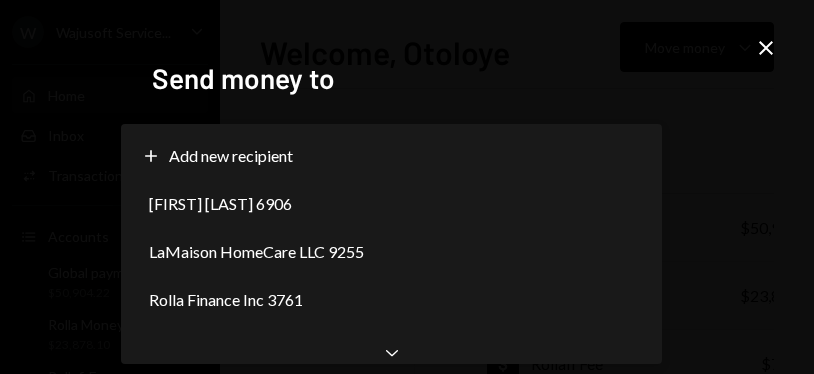 click on "[FIRST] [LAST] 6906" at bounding box center (391, 204) 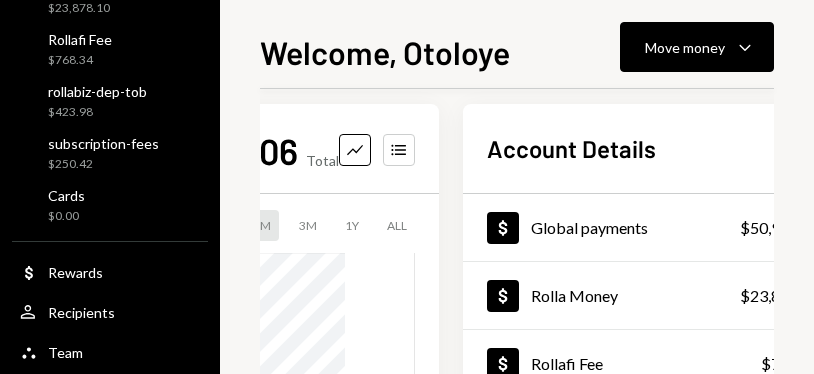 scroll, scrollTop: 337, scrollLeft: 0, axis: vertical 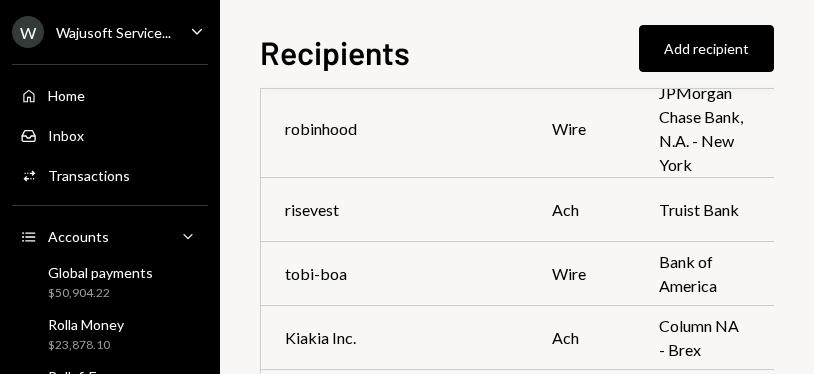 click on "PNC" at bounding box center [702, 466] 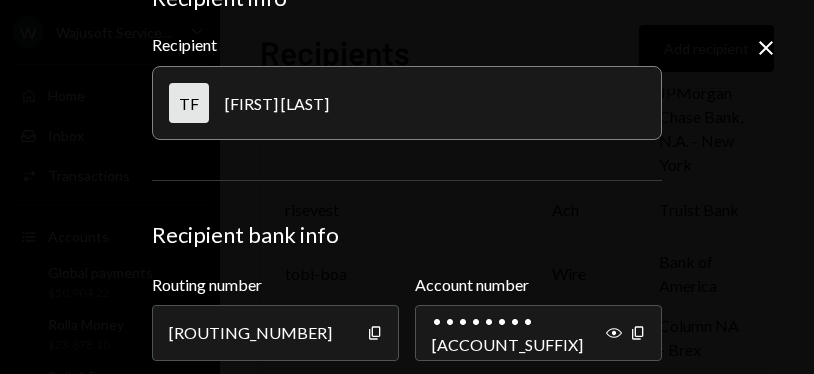 scroll, scrollTop: 100, scrollLeft: 0, axis: vertical 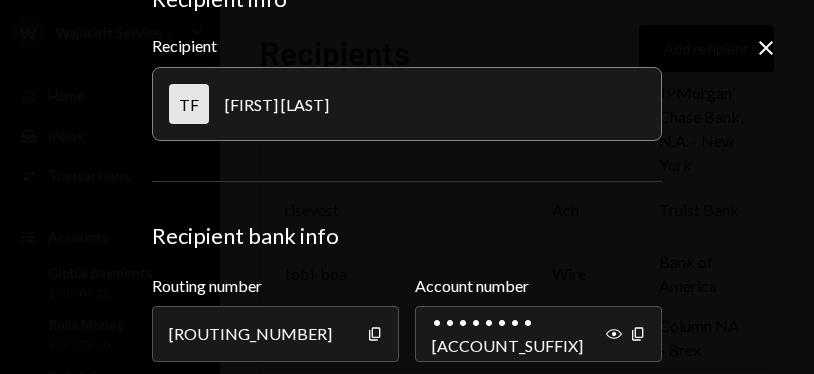 click on "Edit" at bounding box center (624, 409) 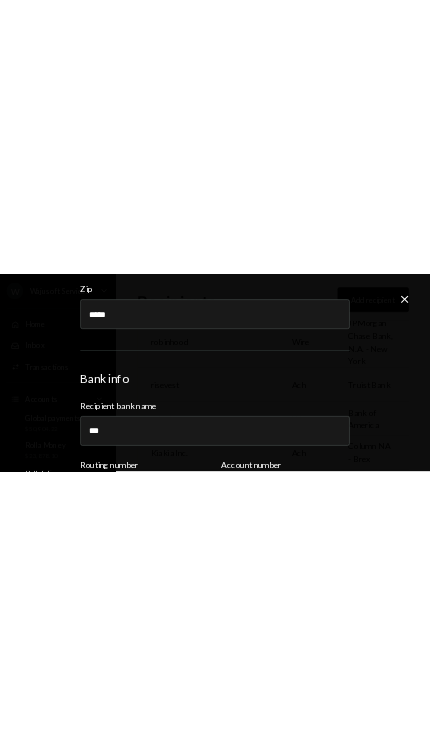 scroll, scrollTop: 903, scrollLeft: 0, axis: vertical 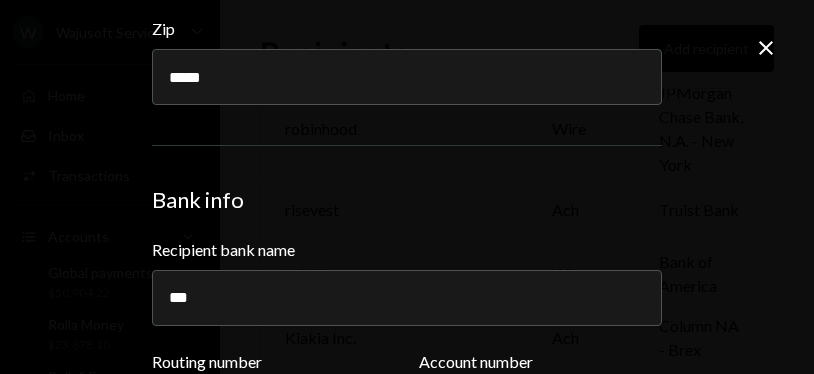 click on "*********" at bounding box center [273, 410] 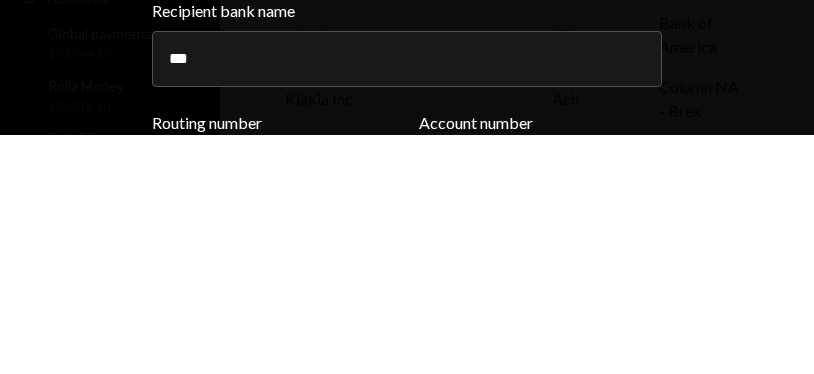 type on "*" 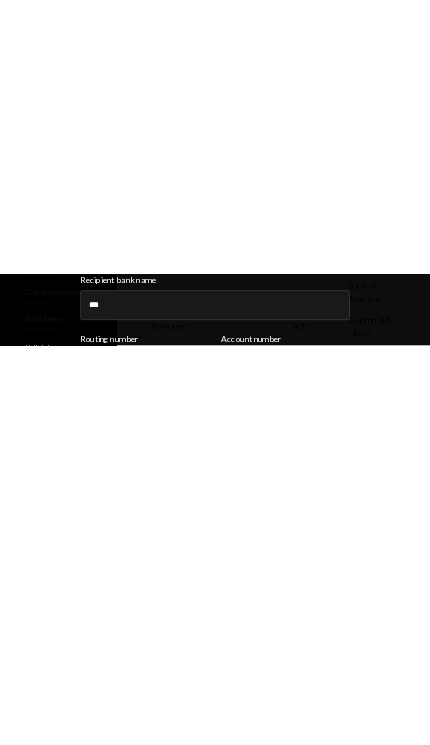 scroll, scrollTop: 2675, scrollLeft: 0, axis: vertical 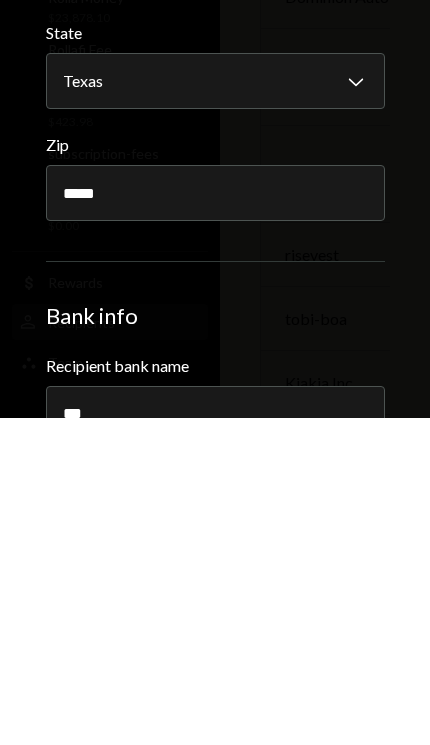 paste on "*********" 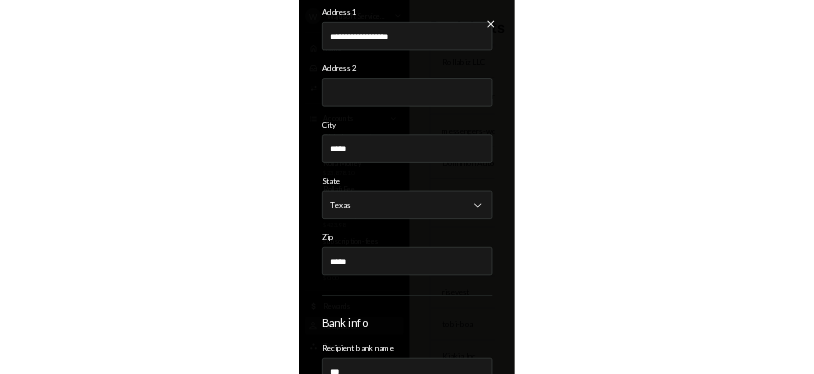 scroll, scrollTop: 36, scrollLeft: 0, axis: vertical 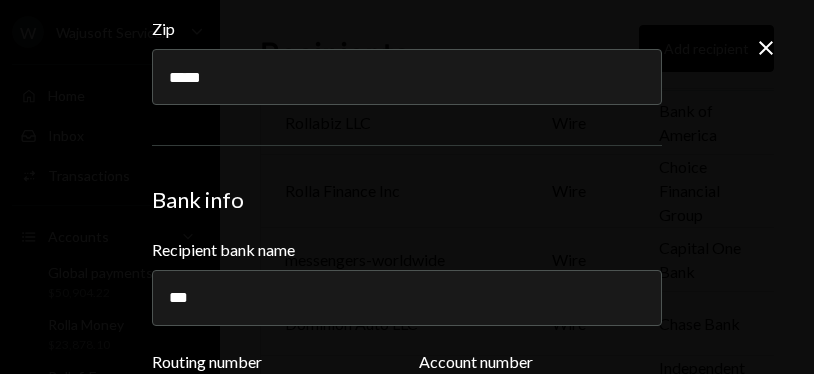 type on "*********" 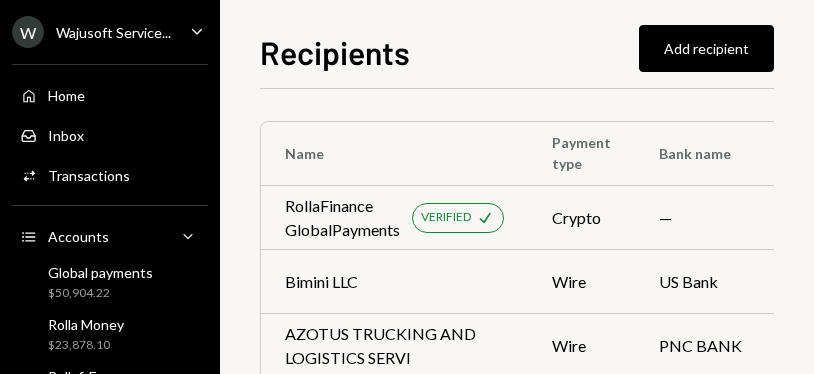 scroll, scrollTop: 0, scrollLeft: 0, axis: both 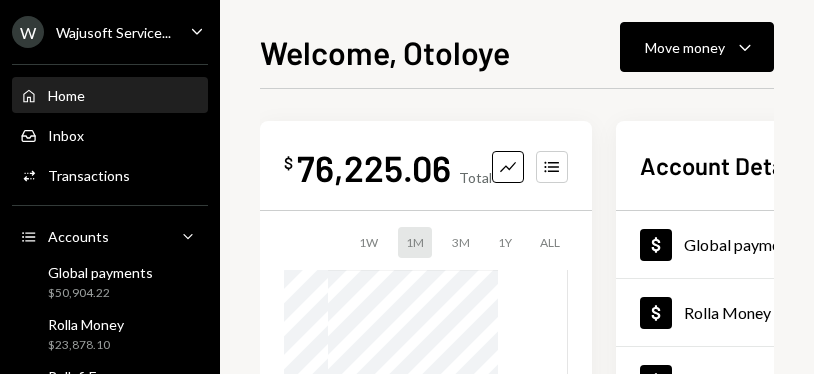 click on "Welcome, [FIRST] Move money Caret Down $ 76,225.06 Total Graph Accounts 1W 1M 3M 1Y ALL Account Details Plus Dollar Global payments $50,904.22 Dollar Rolla Money $23,878.10 Dollar Rollafi Fee $768.34 Dollar rollabiz-dep-tob $423.98 Dollar subscription-fees $250.42 Dollar Cards $0.00 Recent Transactions View all Type Initiated By Initiated At Account Status Withdrawal 5,000  USDC [FIRST] [LAST] 11:05 AM Global payments Completed Deposit 200  USDC Global payments 12:46 AM Rolla Money Completed Withdrawal 200  USDC [FIRST] [LAST] 12:46 AM Global payments Completed Deposit 815  USDC Global payments 12:36 AM Rolla Money Completed Withdrawal 815  USDC [FIRST] [LAST] 12:36 AM Global payments Completed" at bounding box center [517, 201] 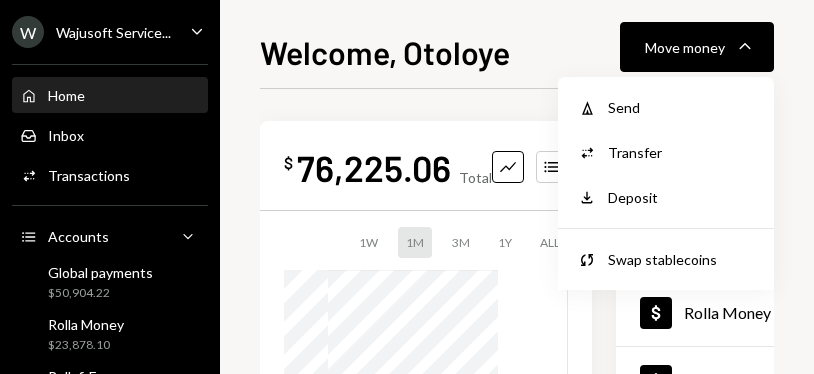 click on "Convert Transfer" at bounding box center (666, 152) 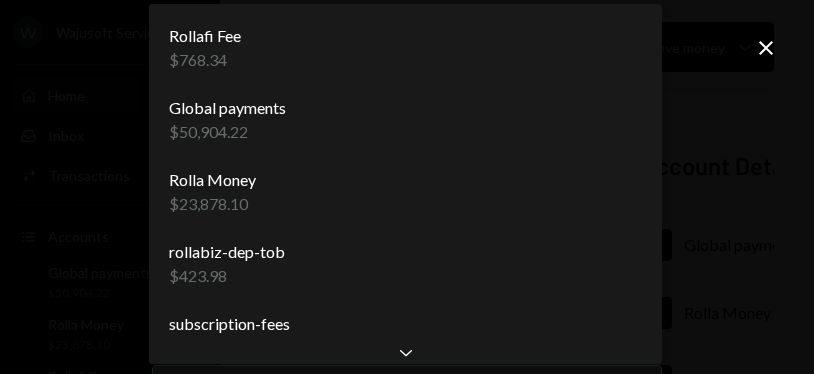 select on "**********" 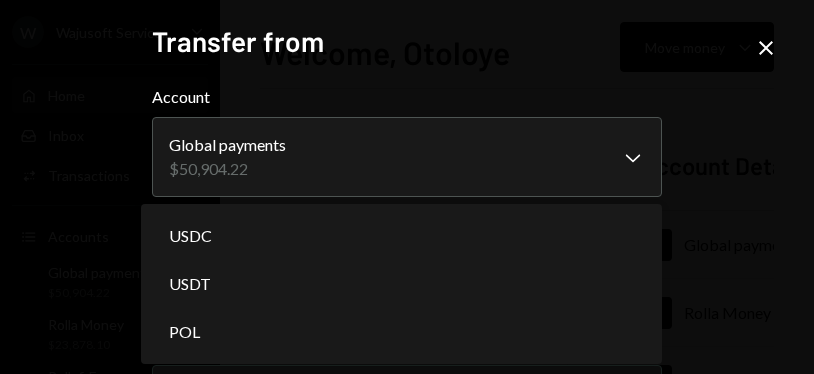 select on "****" 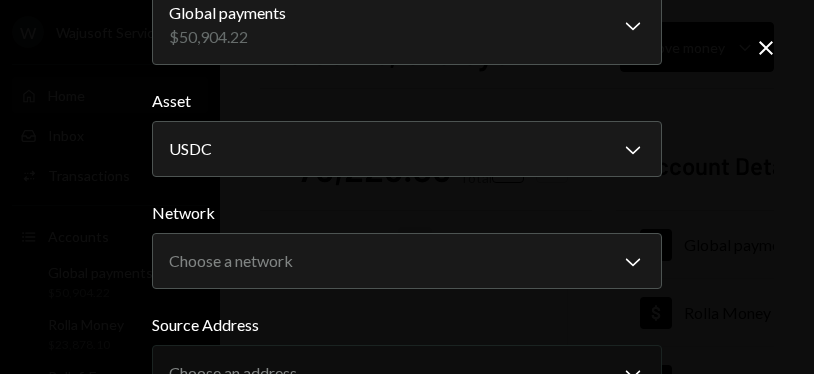 scroll, scrollTop: 135, scrollLeft: 0, axis: vertical 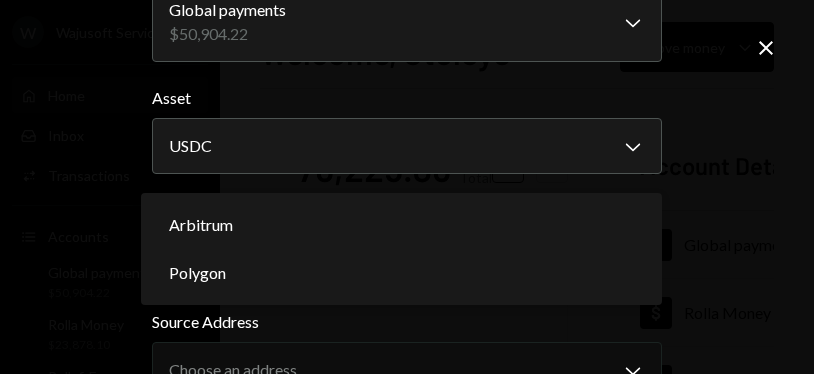 select on "**********" 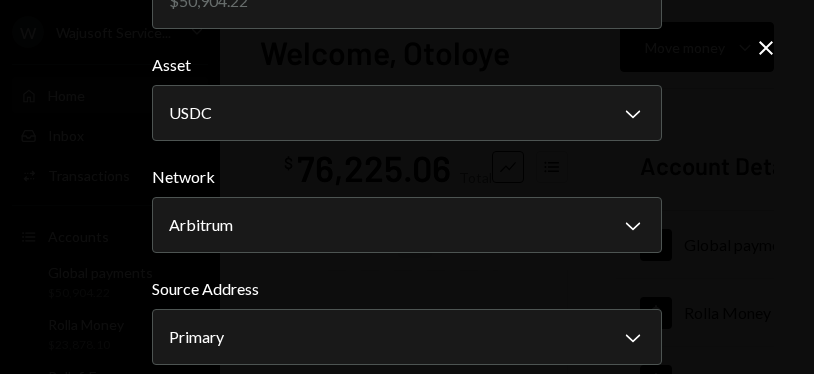 click on "Next" at bounding box center (621, 412) 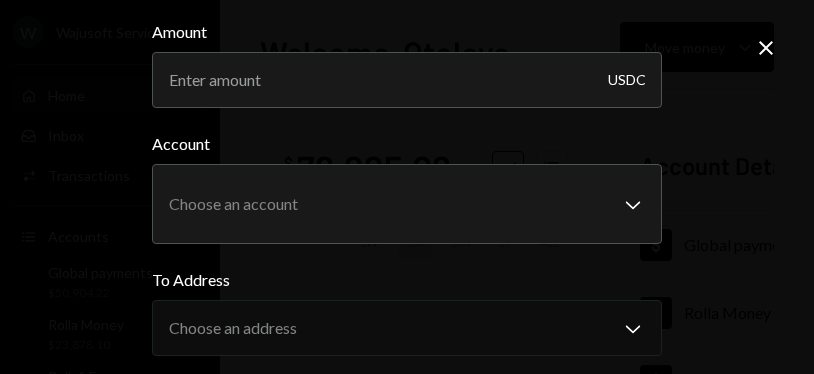 scroll, scrollTop: 42, scrollLeft: 0, axis: vertical 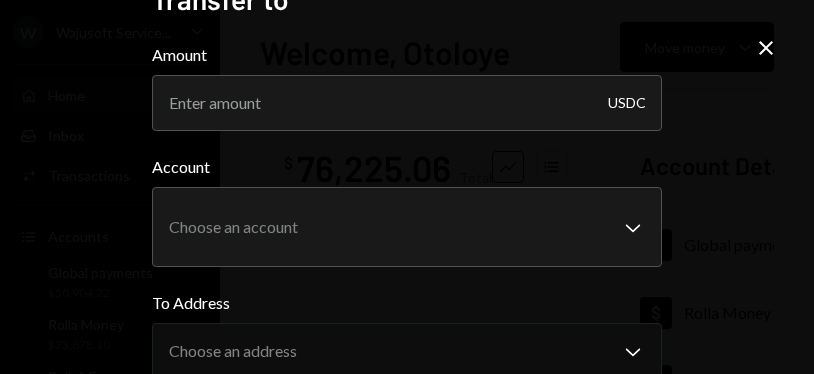 click on "**********" at bounding box center (407, 246) 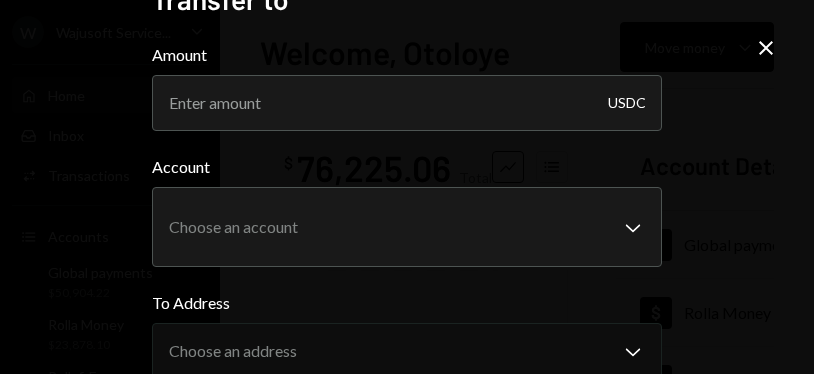 click on "**********" at bounding box center [407, 246] 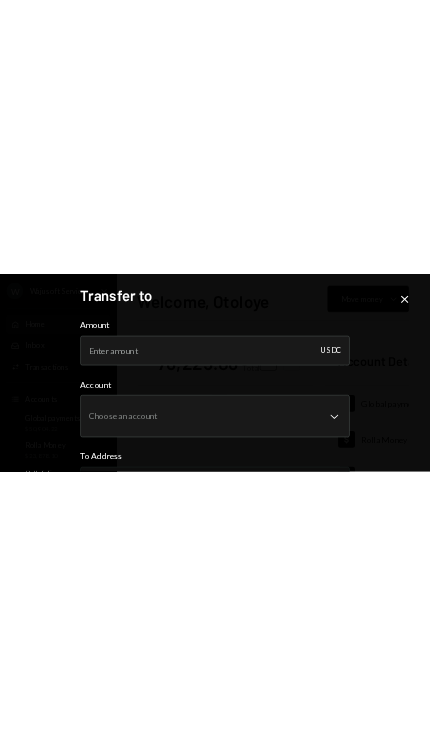 scroll, scrollTop: 0, scrollLeft: 0, axis: both 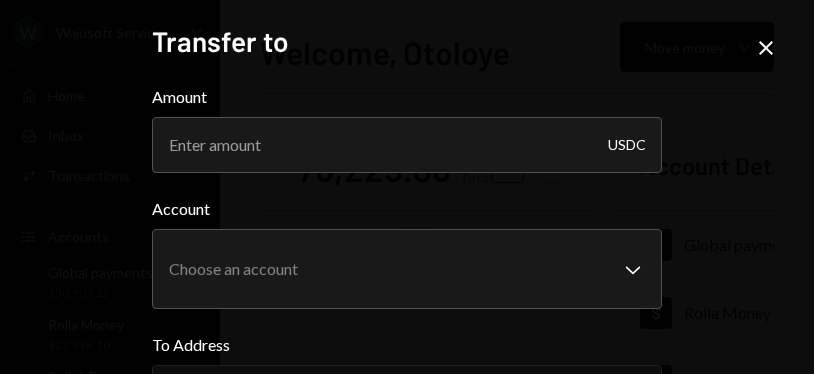click on "Close" 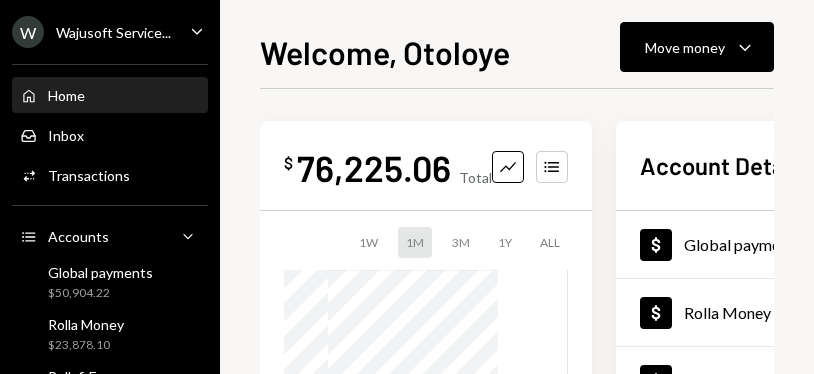 click on "Welcome, [FIRST] Move money Caret Down $ 76,225.06 Total Graph Accounts 1W 1M 3M 1Y ALL Account Details Plus Dollar Global payments $50,904.22 Dollar Rolla Money $23,878.10 Dollar Rollafi Fee $768.34 Dollar rollabiz-dep-tob $423.98 Dollar subscription-fees $250.42 Dollar Cards $0.00 Recent Transactions View all Type Initiated By Initiated At Account Status Withdrawal 5,000  USDC [FIRST] [LAST] 11:05 AM Global payments Completed Deposit 200  USDC Global payments 12:46 AM Rolla Money Completed Withdrawal 200  USDC [FIRST] [LAST] 12:46 AM Global payments Completed Deposit 815  USDC Global payments 12:36 AM Rolla Money Completed Withdrawal 815  USDC [FIRST] [LAST] 12:36 AM Global payments Completed" at bounding box center [517, 201] 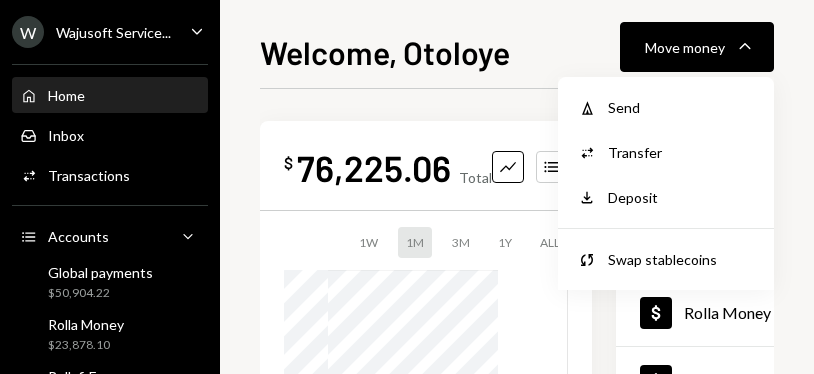click on "Convert Transfer" at bounding box center (666, 152) 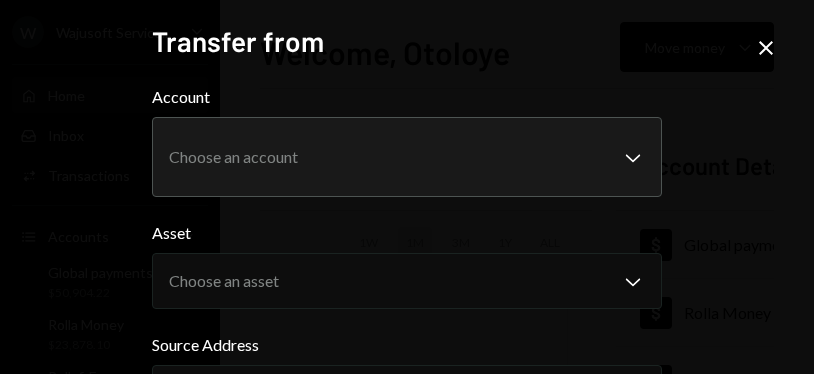 click on "**********" at bounding box center [407, 187] 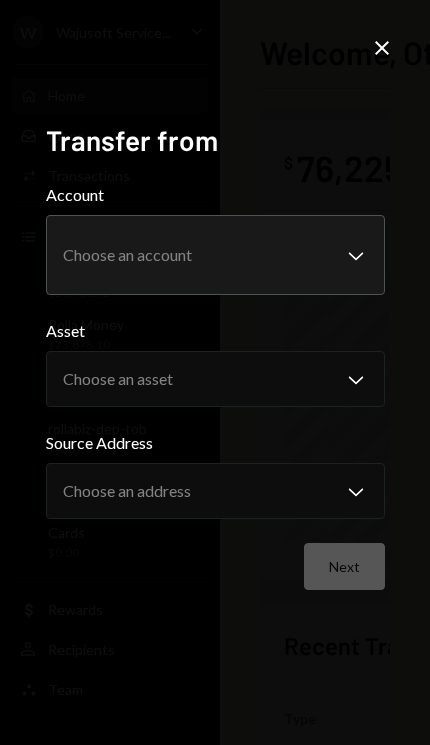 click 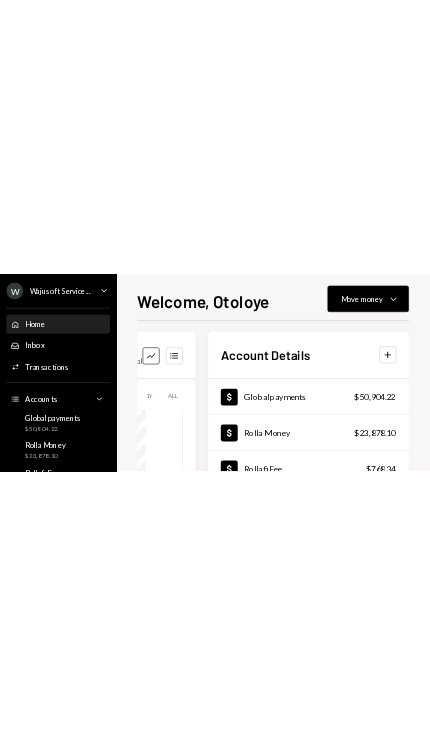 scroll, scrollTop: 12, scrollLeft: 153, axis: both 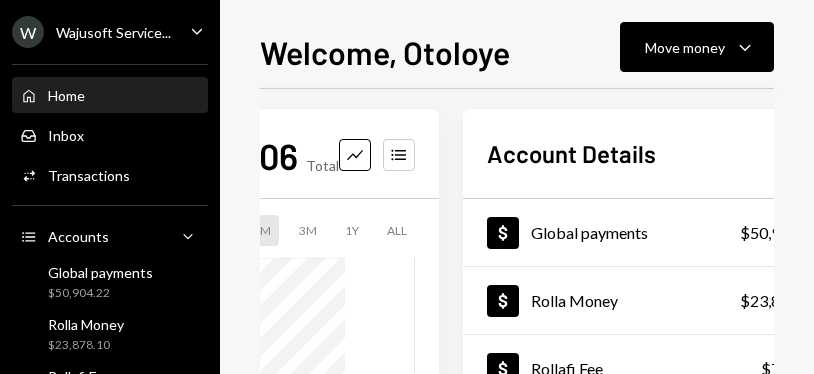 click on "Move money Caret Down" at bounding box center (697, 47) 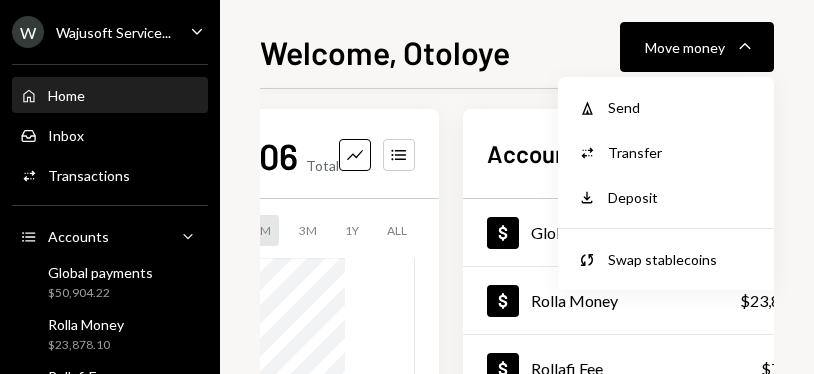 click on "Withdraw Send Convert Transfer Deposit Deposit Swap Swap stablecoins" at bounding box center (666, 183) 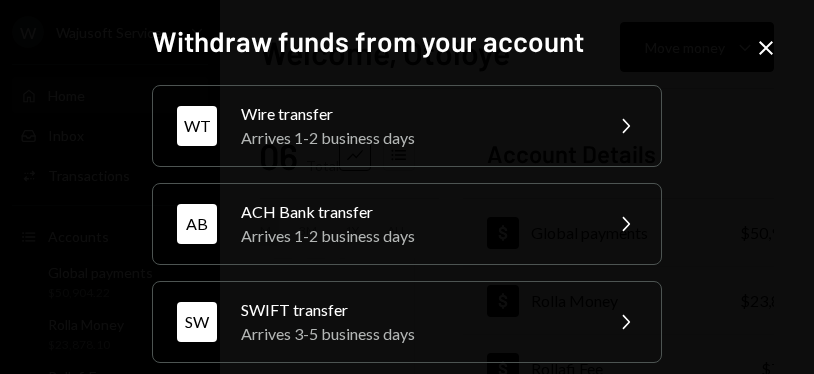 click on "WT Wire transfer Arrives 1-2 business days Chevron Right" at bounding box center [407, 126] 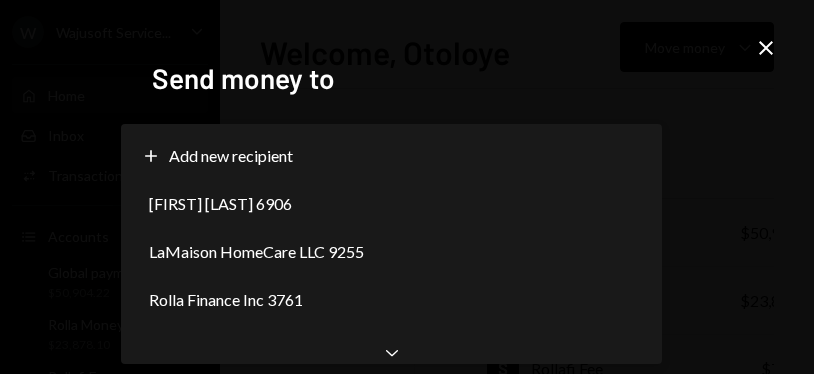 click on "[FIRST] [LAST] 6906" at bounding box center (391, 204) 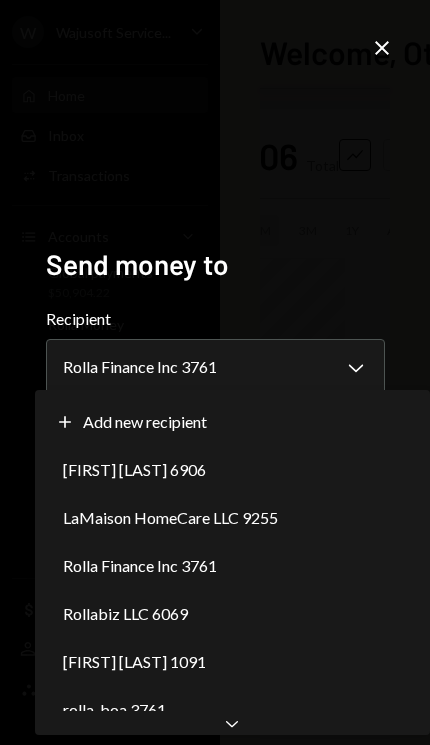 click on "Plus Add new recipient" at bounding box center [233, 422] 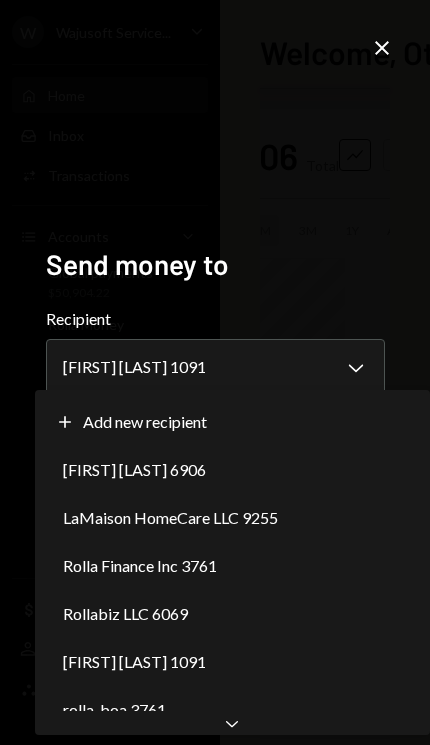 click on "Chevron Down" at bounding box center (233, 723) 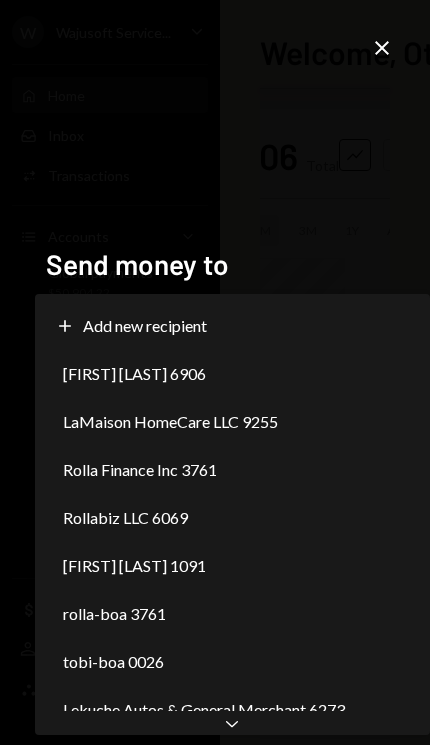 click on "Chevron Down" 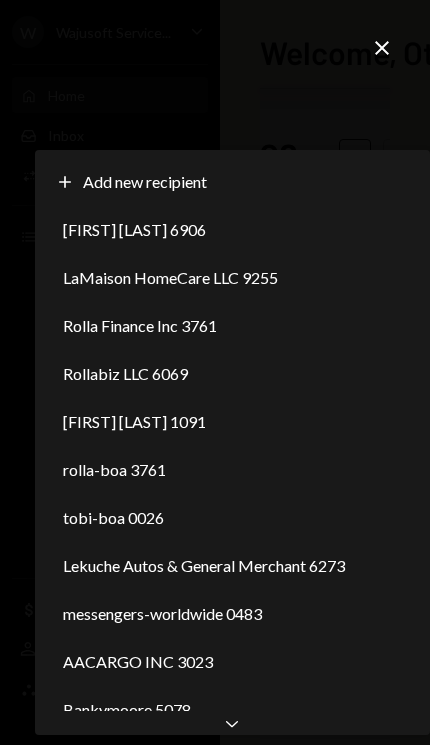 click on "Chevron Down" 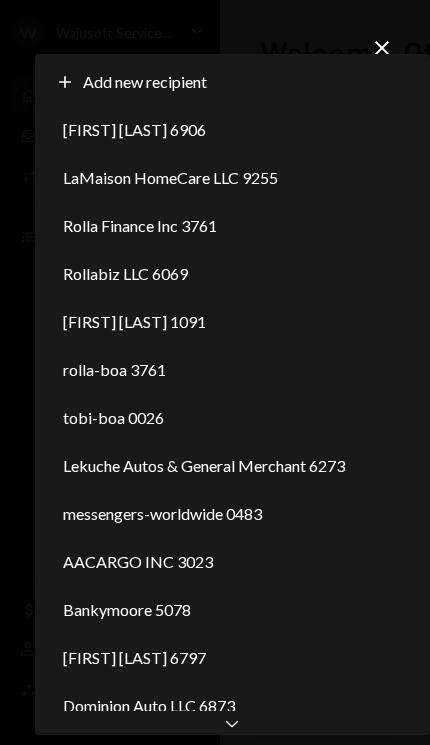 click on "Dominion Auto LLC 6873" at bounding box center (233, 706) 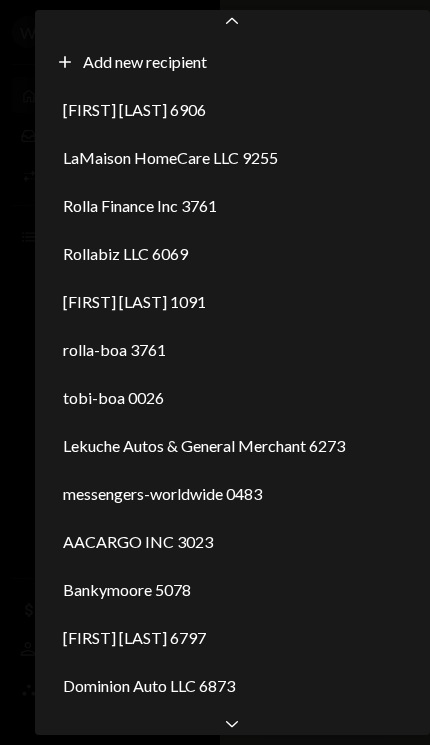 click on "Chevron Down" at bounding box center (233, 723) 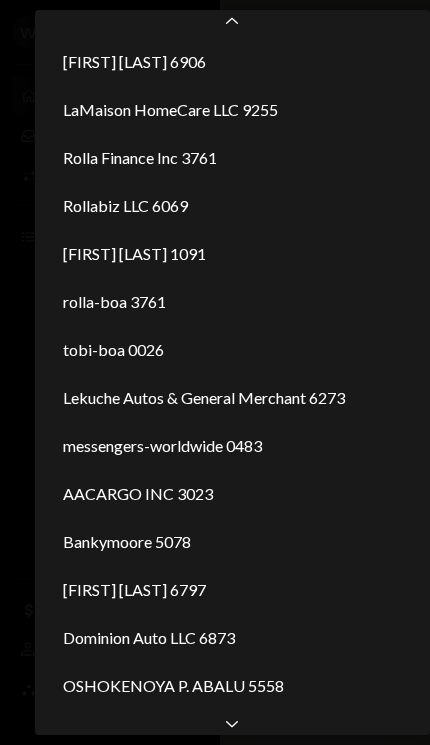 click on "Chevron Down" at bounding box center (233, 723) 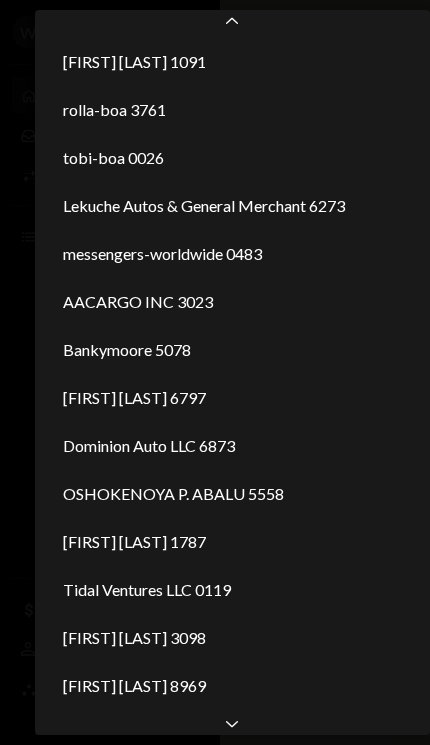 click on "[FIRST] [LAST] 8969" at bounding box center [233, 686] 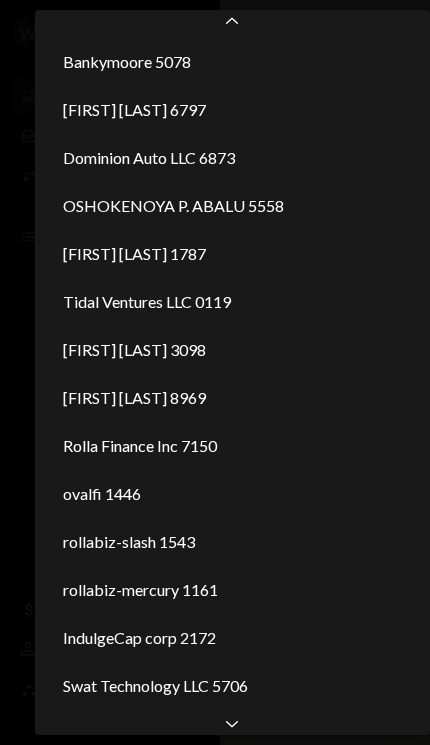 click on "Swat Technology LLC 5706" at bounding box center (233, 686) 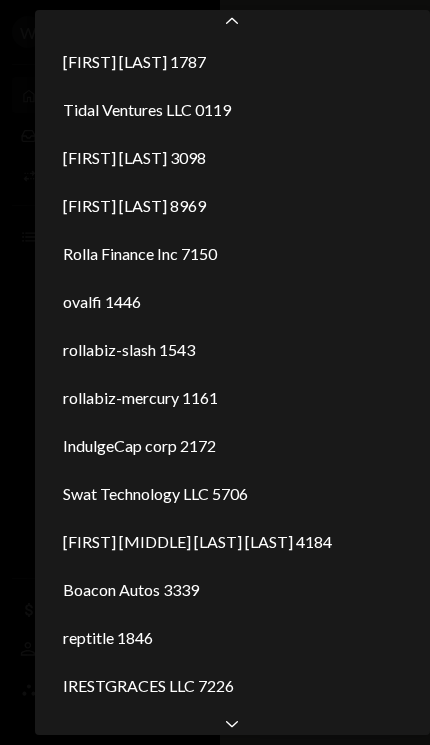 click on "netzero 7529" at bounding box center (233, 734) 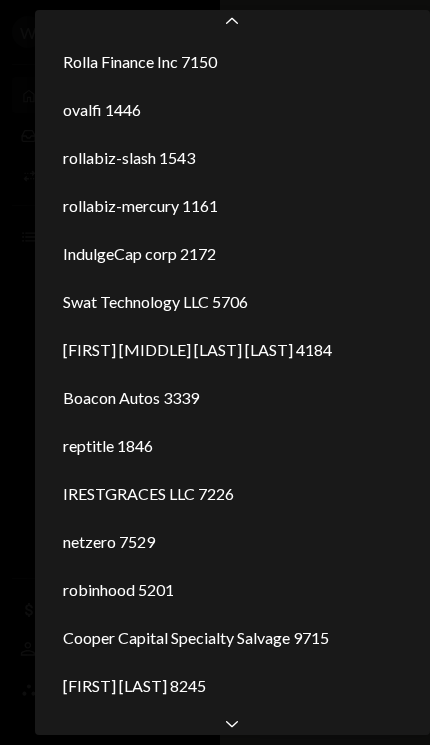 click on "[FIRST] [LAST] 8245" at bounding box center (233, 686) 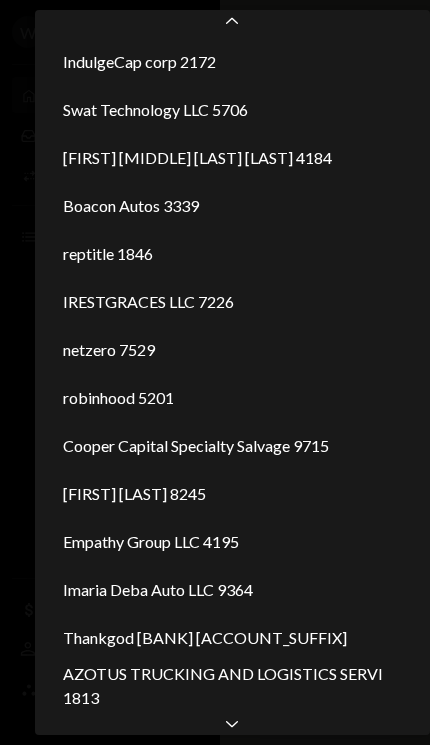 click on "American Shipping International LLC 5547" at bounding box center (233, 734) 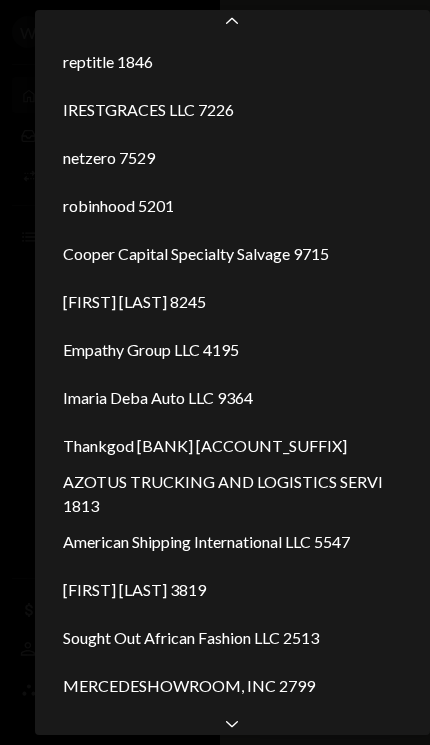 click on "MERCEDESHOWROOM, INC 2799" at bounding box center [233, 686] 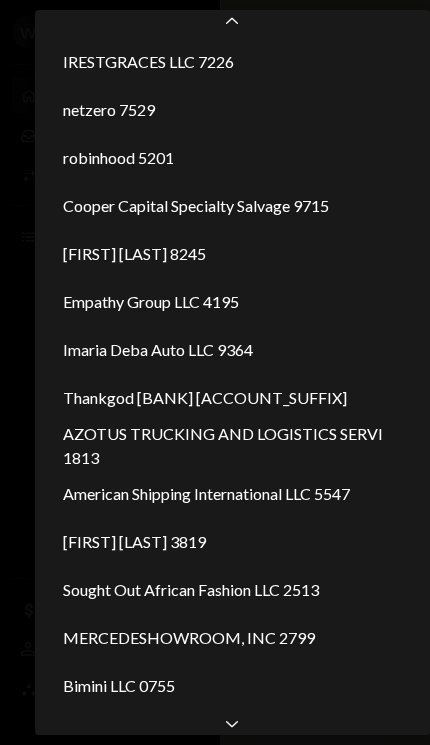click on "Bimini LLC 0755" at bounding box center [233, 686] 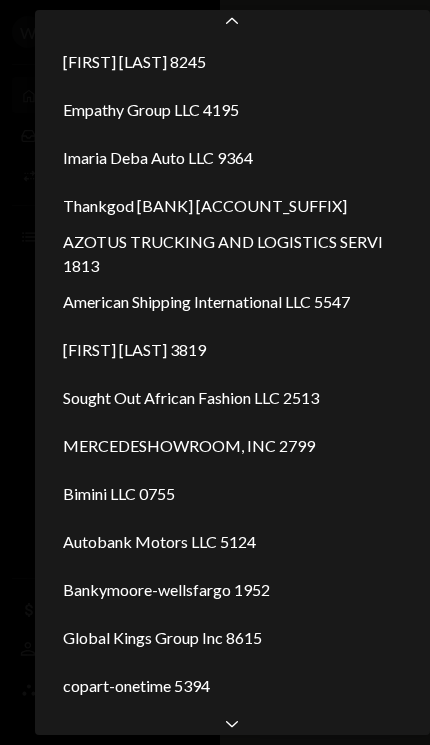 click on "ife-jelilat 1690" at bounding box center (233, 734) 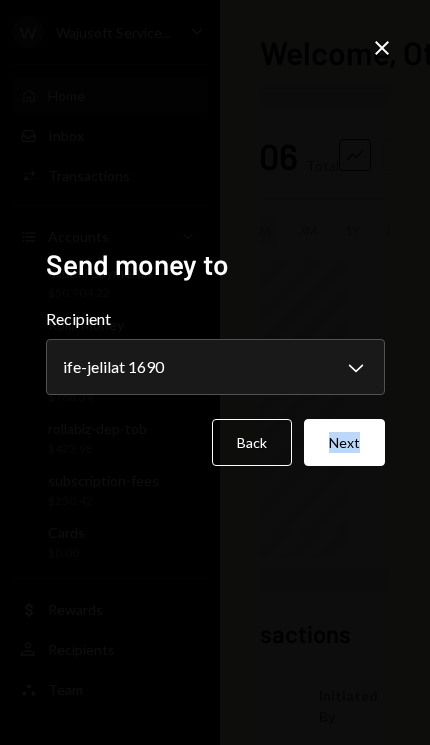 click on "**********" at bounding box center [215, 372] 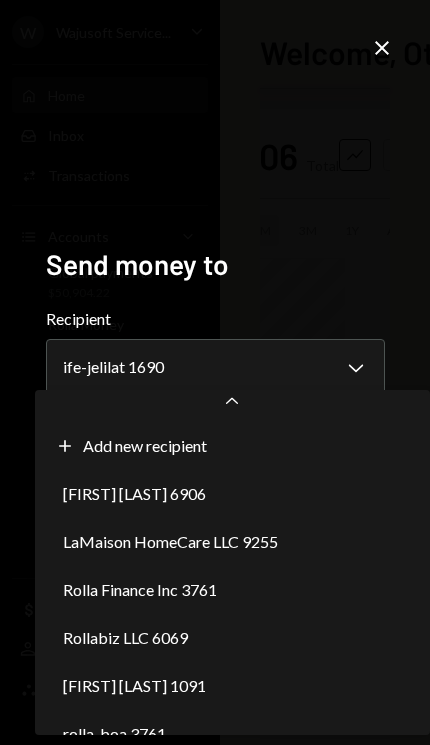 scroll, scrollTop: 1951, scrollLeft: 0, axis: vertical 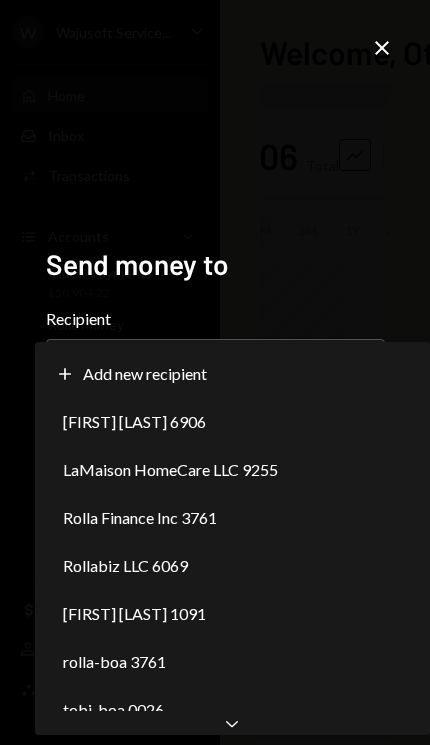 click on "tobi-boa 0026" at bounding box center (233, 710) 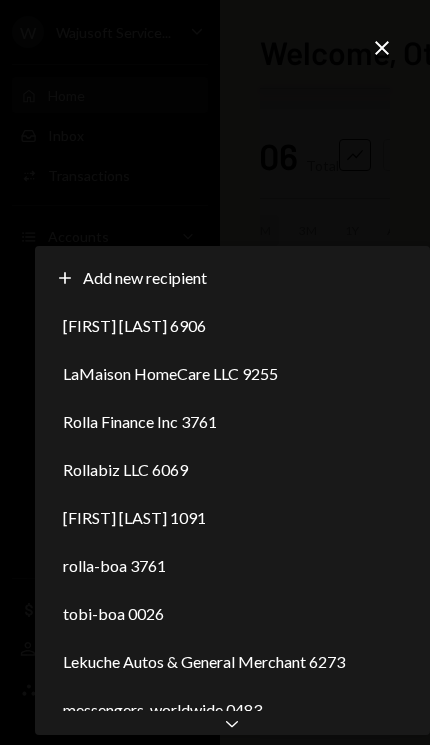 click on "messengers-worldwide 0483" at bounding box center [233, 710] 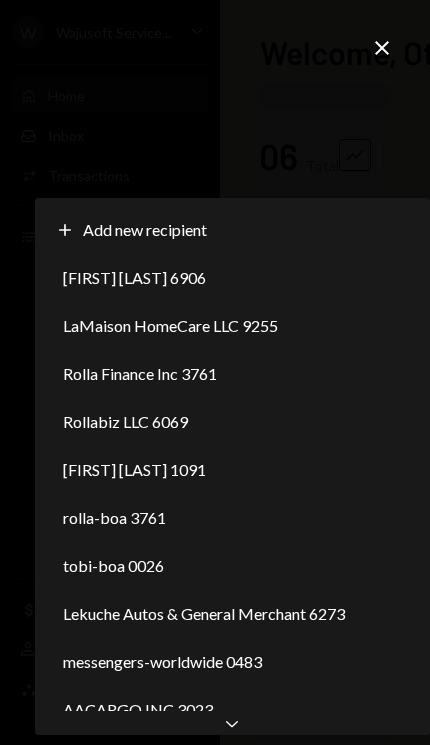 click on "Chevron Down" at bounding box center [233, 723] 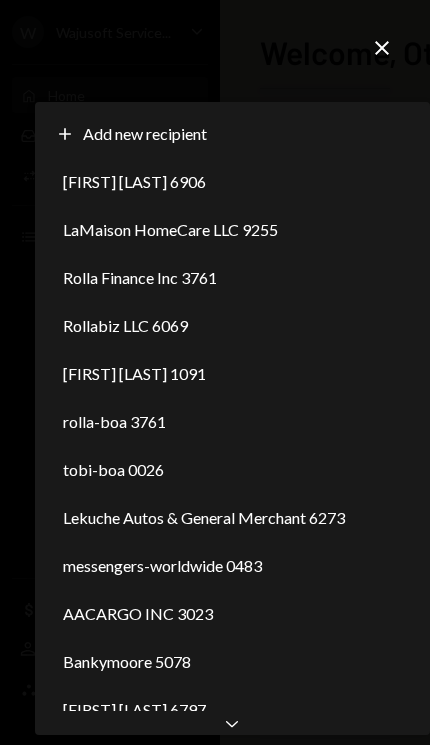 scroll, scrollTop: 0, scrollLeft: 0, axis: both 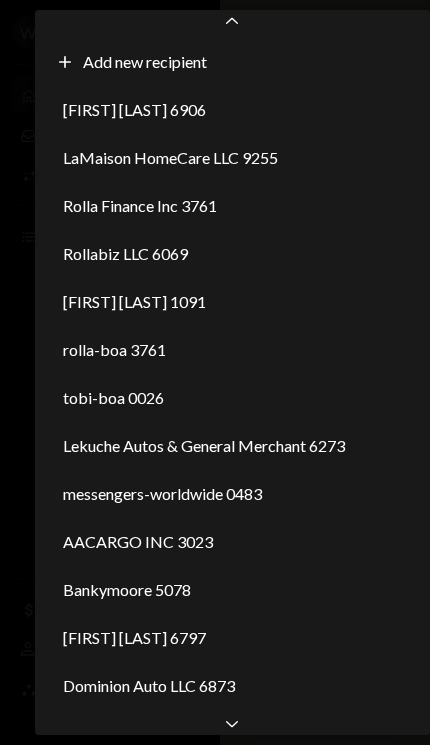 click on "Dominion Auto LLC 6873" at bounding box center (233, 686) 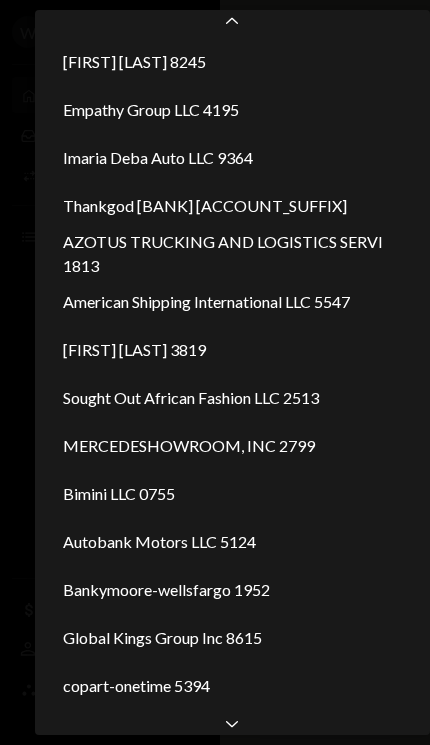 scroll, scrollTop: 1571, scrollLeft: 0, axis: vertical 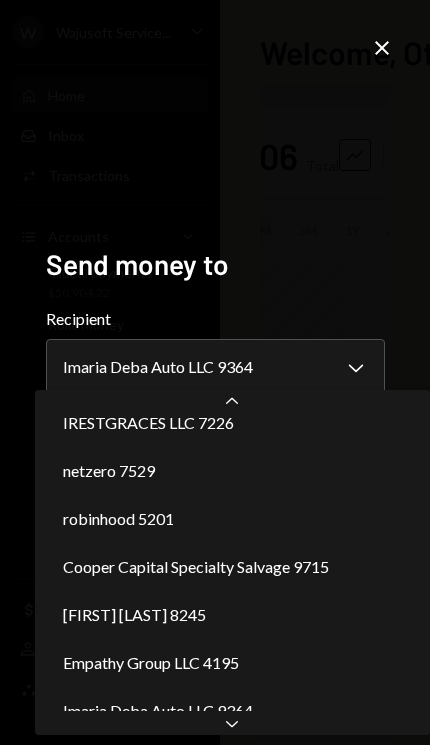 click on "Chevron Down" 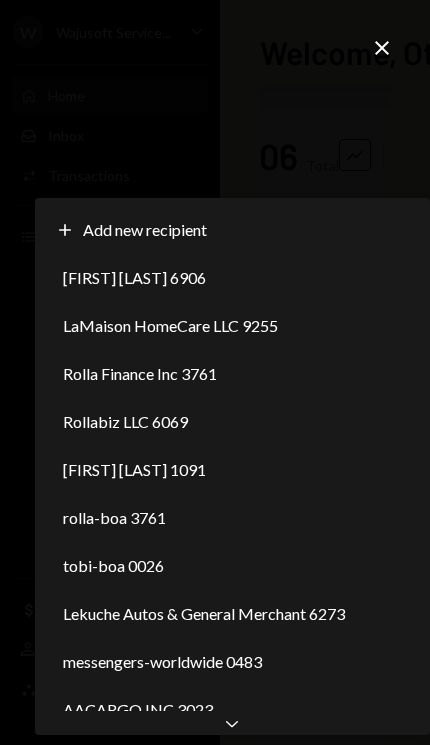click on "AACARGO INC 3023" at bounding box center [233, 710] 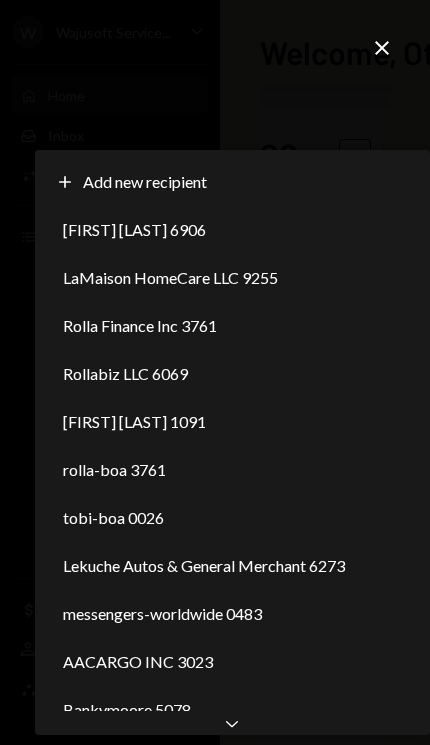 click 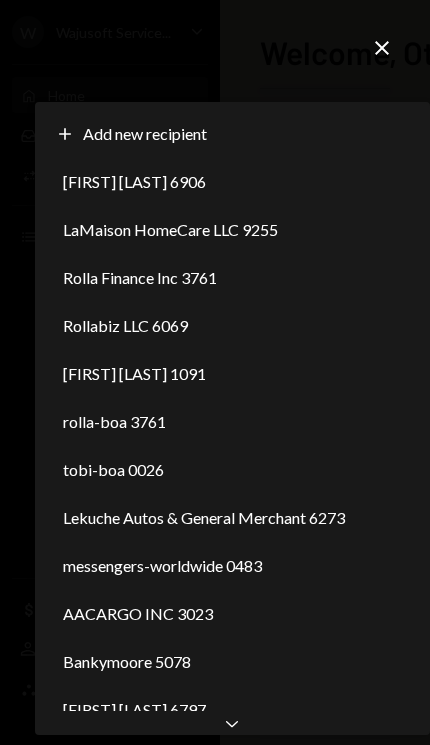 scroll, scrollTop: 0, scrollLeft: 0, axis: both 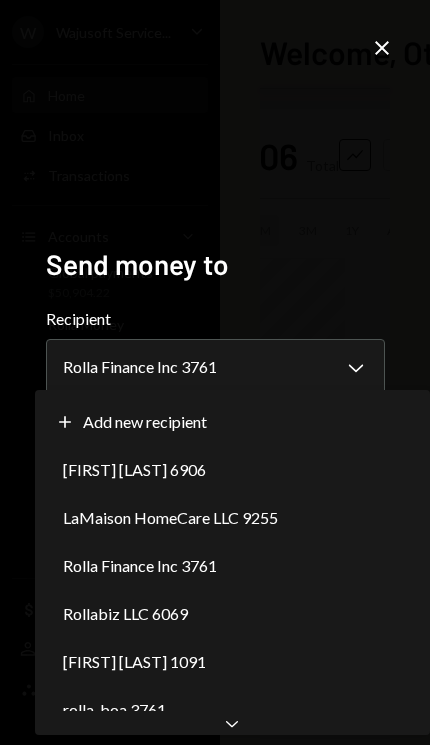 click on "Plus Add new recipient" at bounding box center (233, 422) 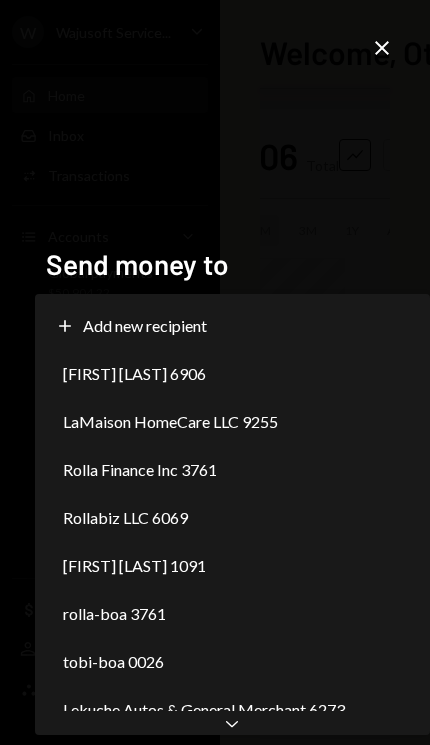 scroll, scrollTop: 0, scrollLeft: 0, axis: both 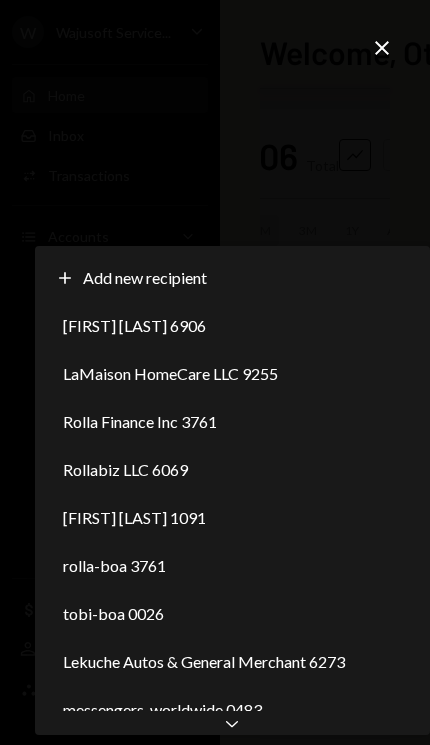 click on "messengers-worldwide 0483" at bounding box center [164, 710] 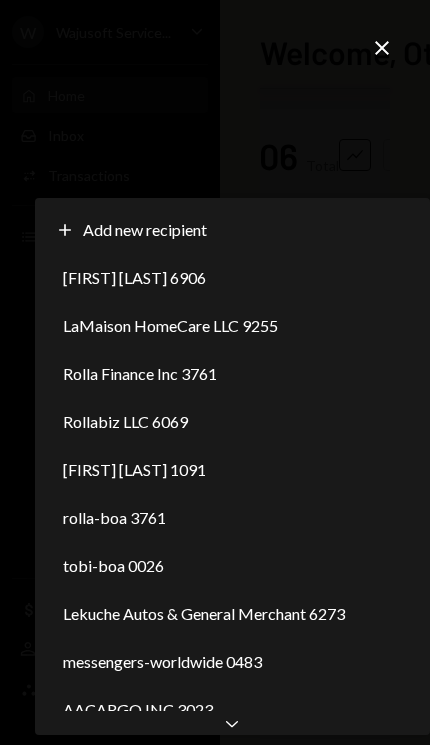 click on "AACARGO INC 3023" at bounding box center [233, 710] 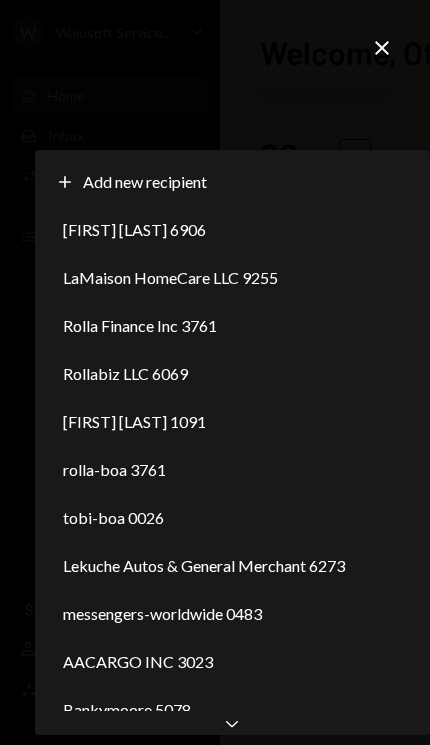 click on "Bankymoore 5078" at bounding box center (233, 710) 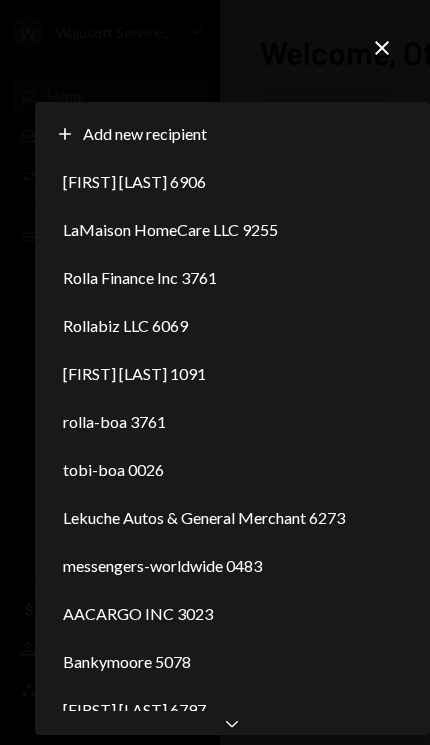 scroll, scrollTop: 0, scrollLeft: 0, axis: both 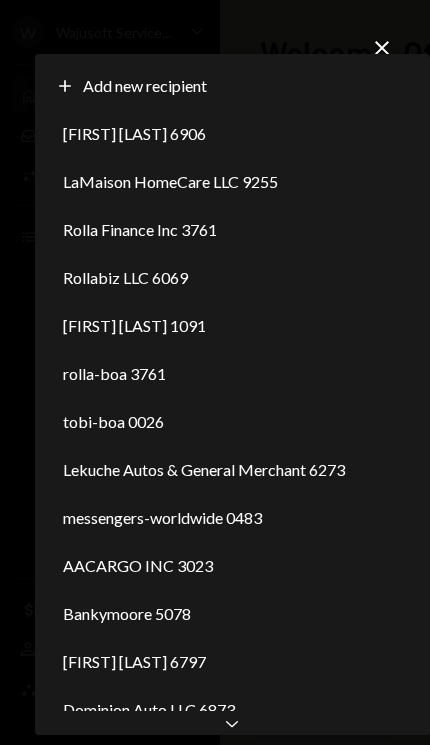 click on "Dominion Auto LLC 6873" at bounding box center [233, 710] 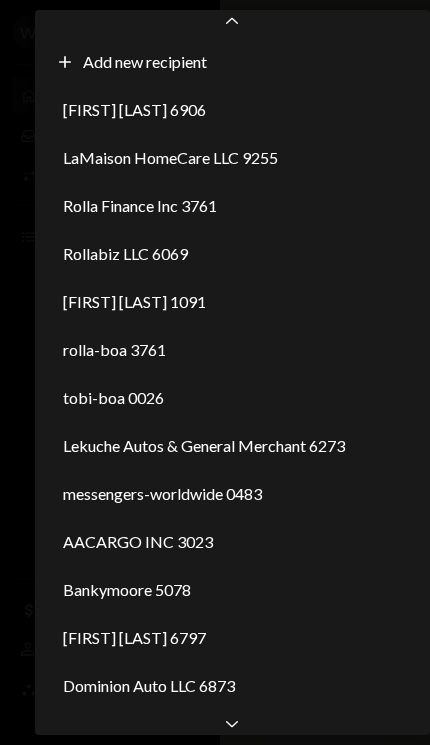 click on "Dominion Auto LLC 6873" at bounding box center [233, 686] 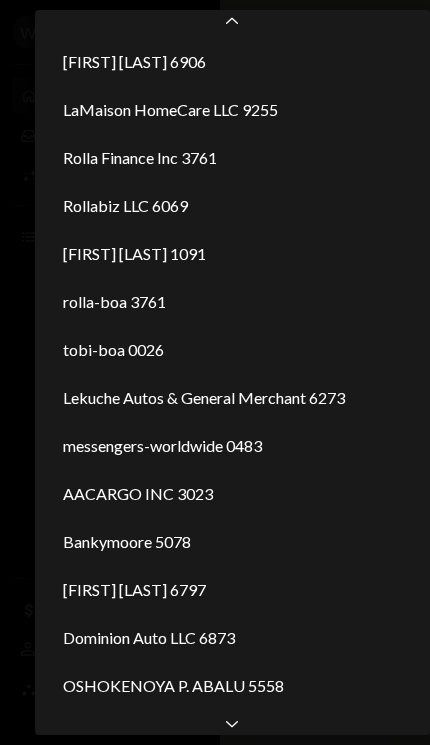 click on "OSHOKENOYA P. ABALU 5558" at bounding box center (233, 686) 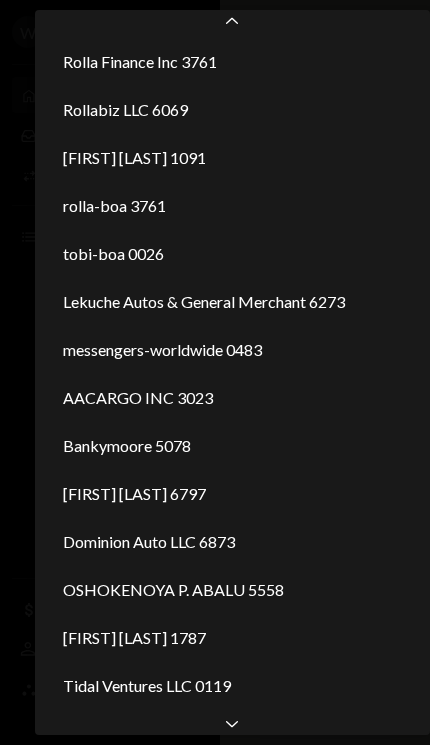 click on "[FIRST] [LAST] 3098" at bounding box center [233, 734] 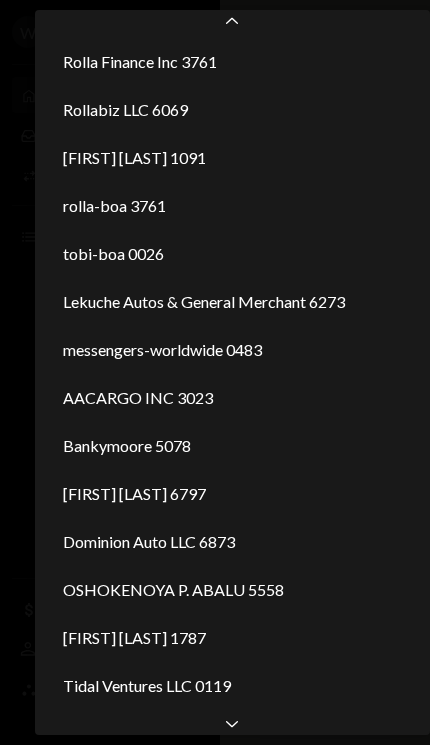 click on "Chevron Down" at bounding box center [233, 723] 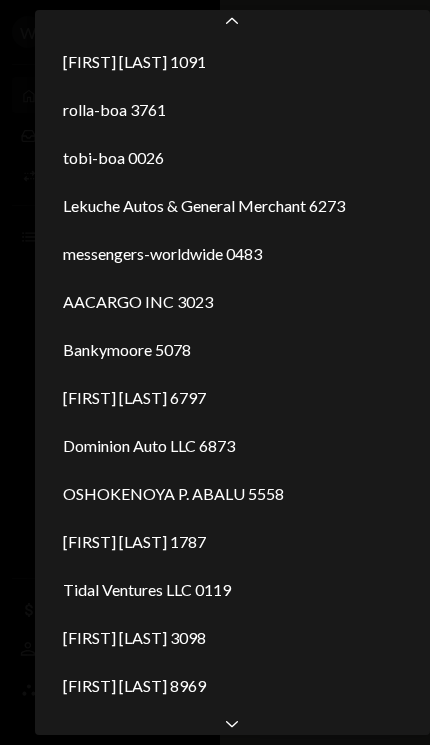 click on "Rolla Finance Inc 7150" at bounding box center (233, 734) 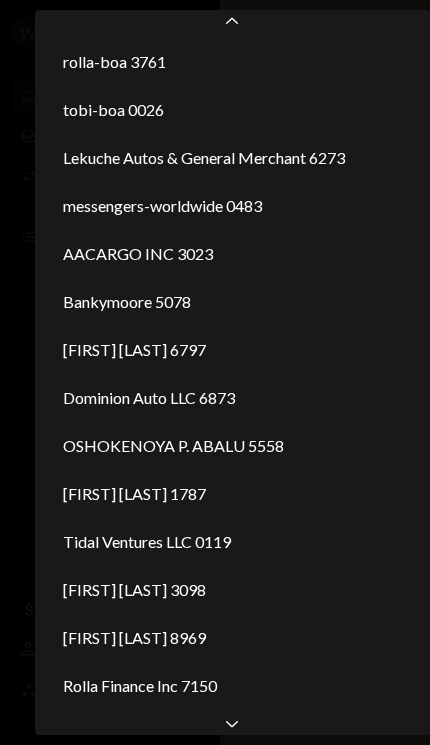 click on "Chevron Down" at bounding box center (233, 723) 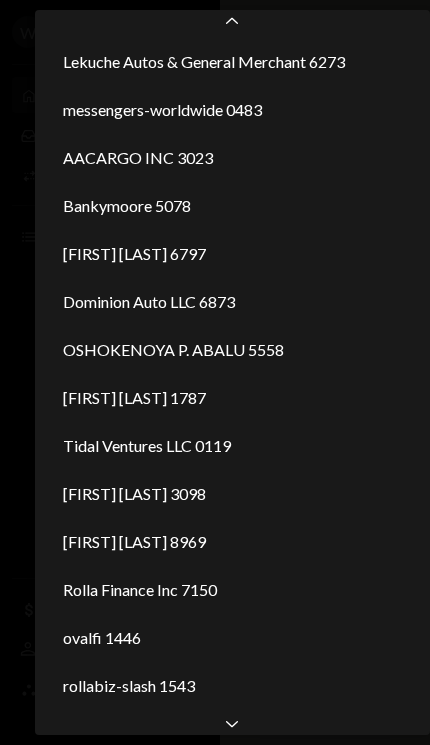 click on "rollabiz-slash 1543" at bounding box center (233, 686) 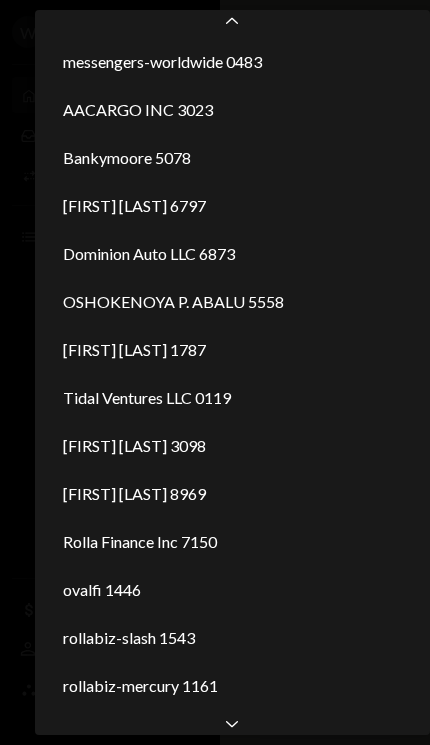 click on "rollabiz-mercury 1161" at bounding box center (233, 686) 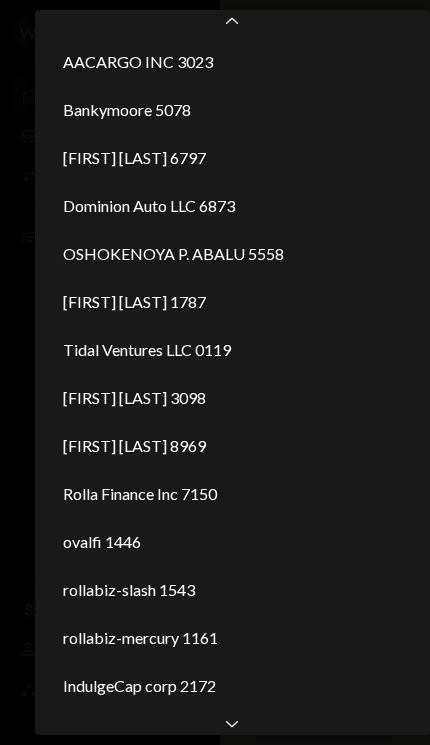 click on "IndulgeCap corp 2172" at bounding box center (233, 686) 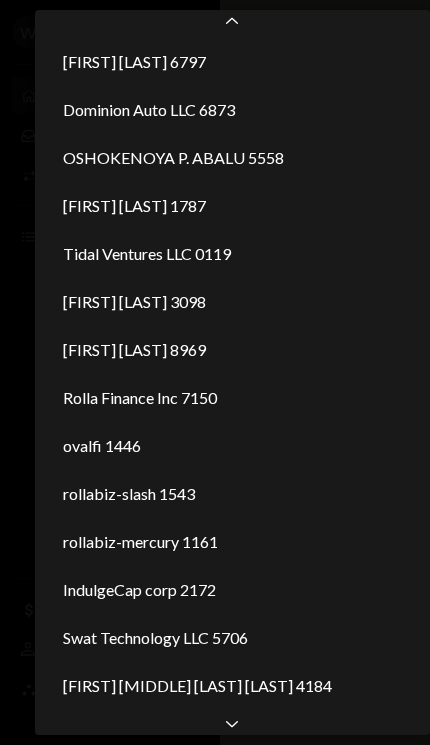 click on "[FIRST] [MIDDLE] [LAST] [LAST] 4184" at bounding box center [233, 686] 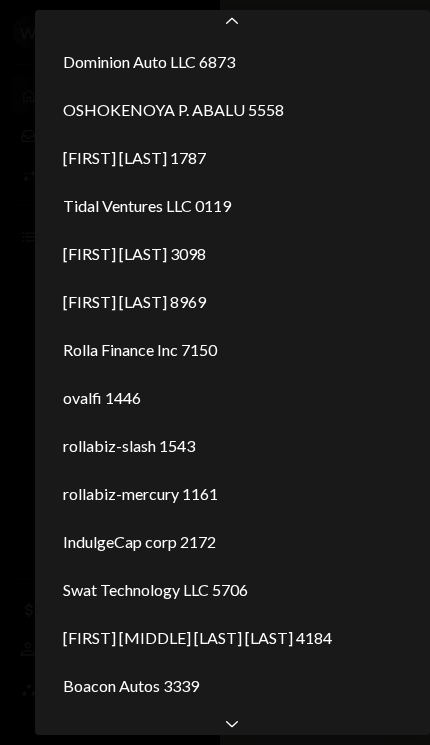 click on "Boacon Autos 3339" at bounding box center (233, 686) 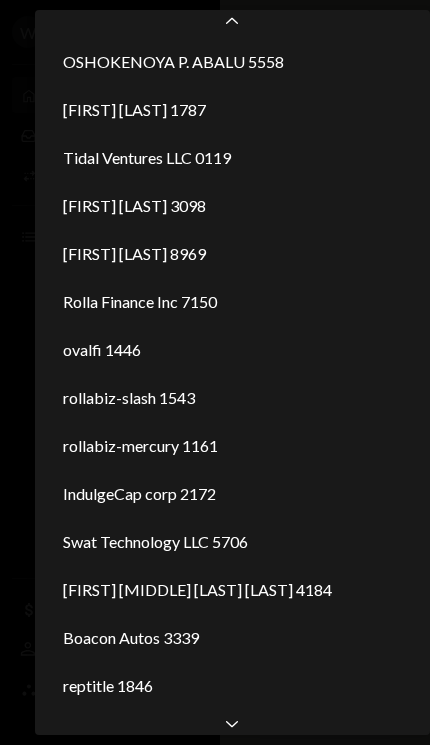click on "IRESTGRACES LLC 7226" at bounding box center [233, 734] 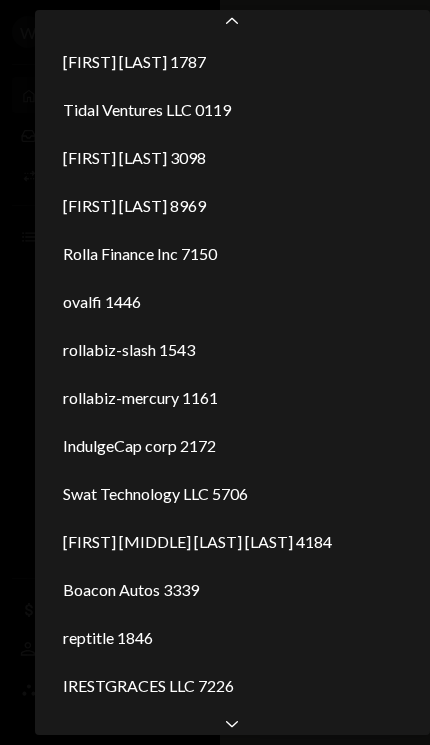 click on "IRESTGRACES LLC 7226" at bounding box center (233, 686) 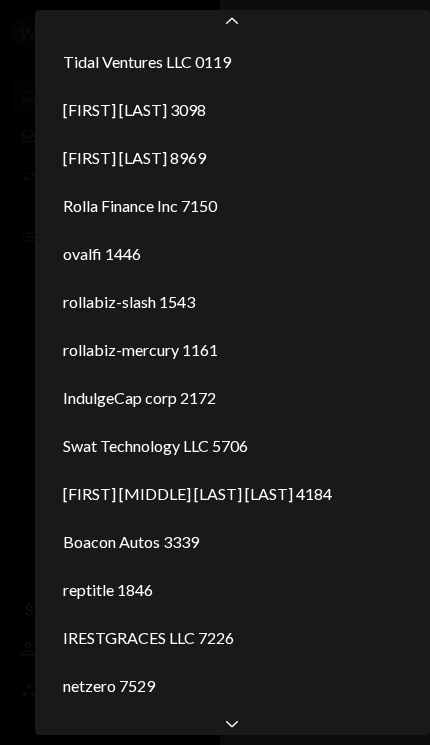 click on "Chevron Down" at bounding box center (233, 723) 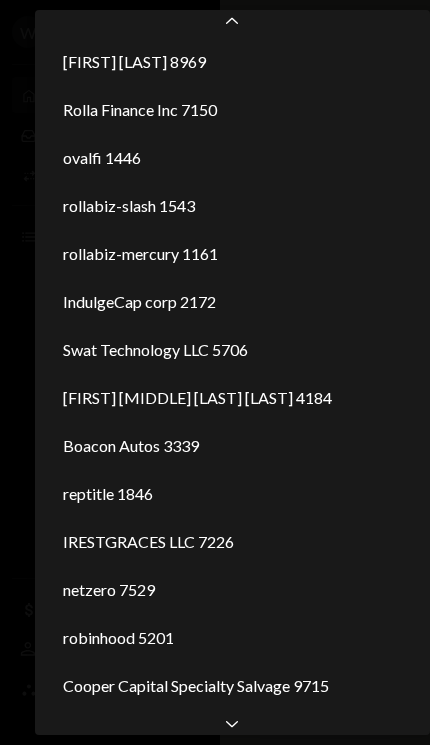 click on "Chevron Down" at bounding box center (233, 723) 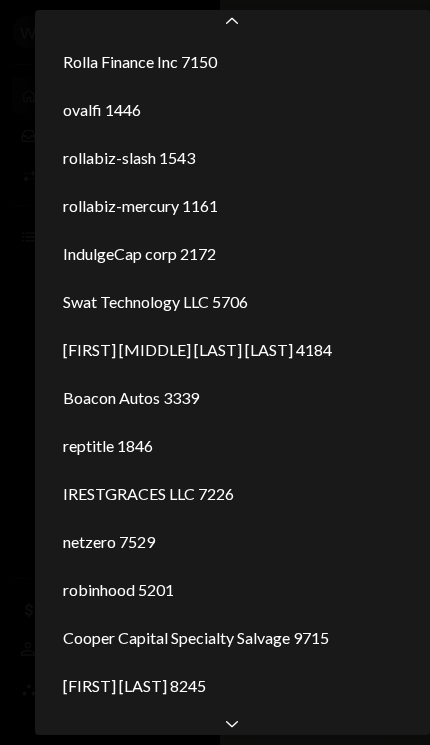 click on "Chevron Down" at bounding box center [233, 723] 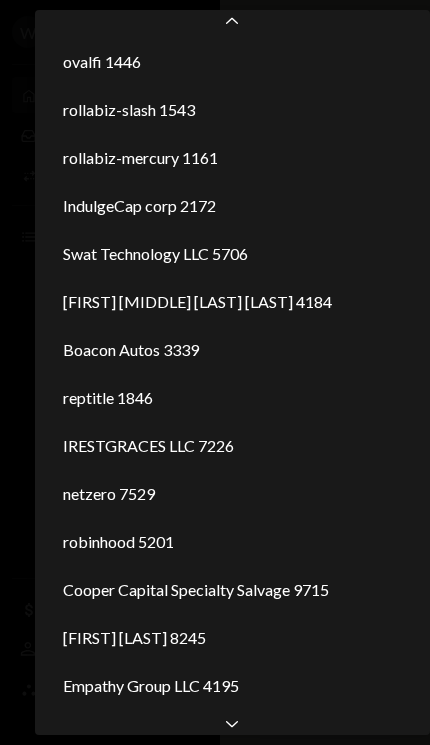 click on "Chevron Down" at bounding box center [233, 723] 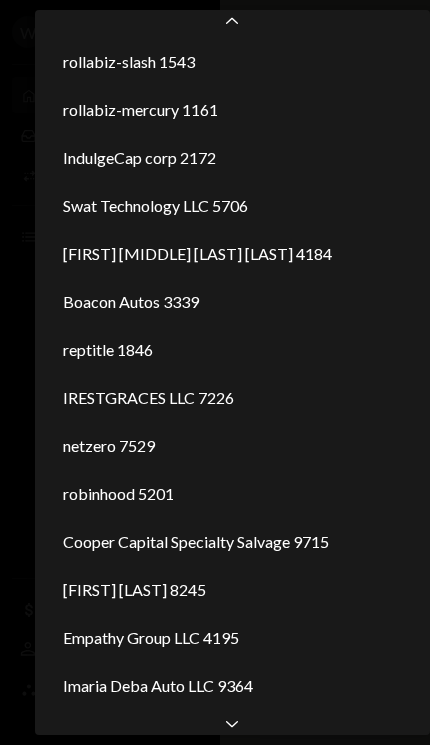 click on "Chevron Down" at bounding box center (233, 723) 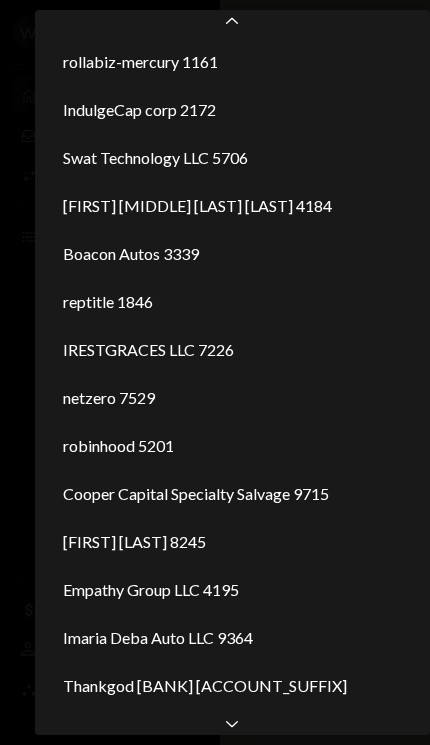 click on "Chevron Down" at bounding box center [233, 723] 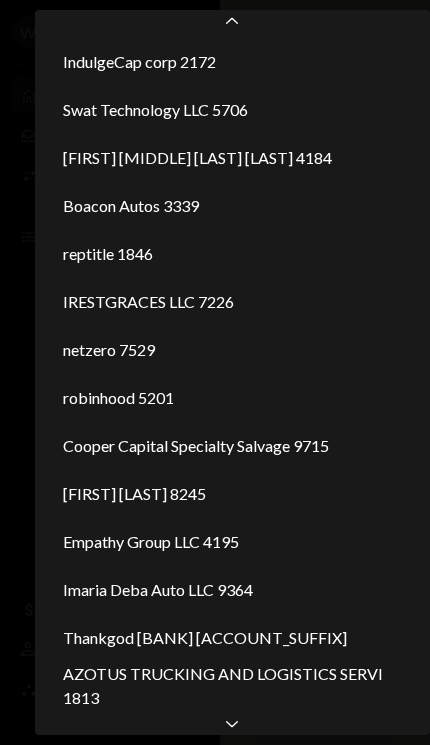 select on "**********" 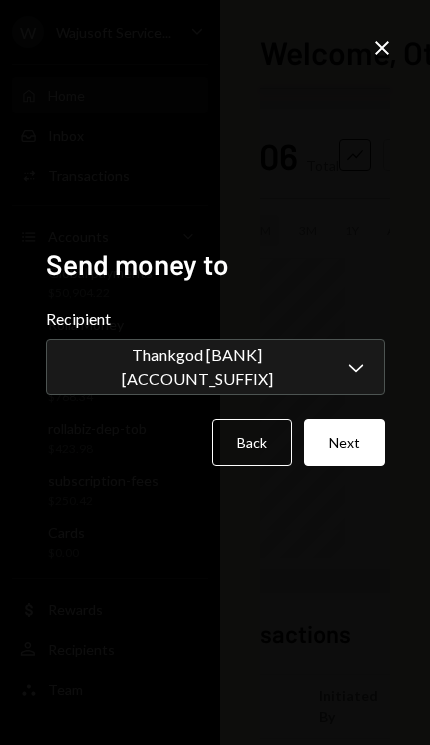 click on "Next" at bounding box center (344, 442) 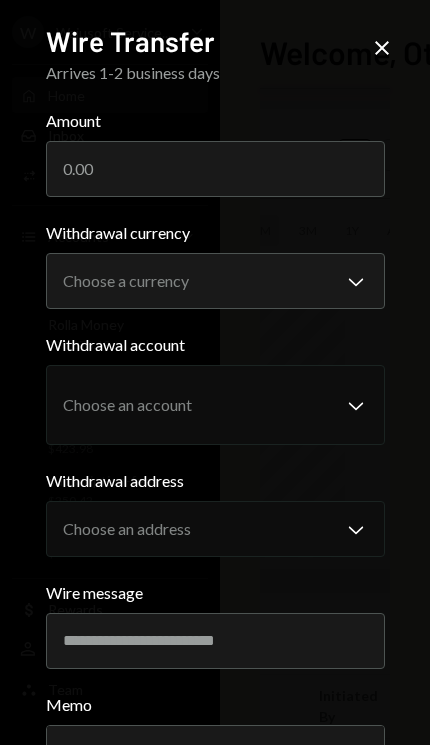 click on "Amount" at bounding box center (215, 169) 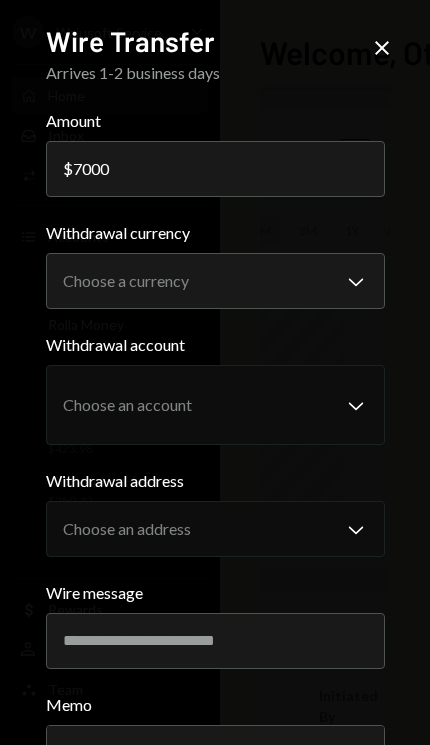 type on "7000" 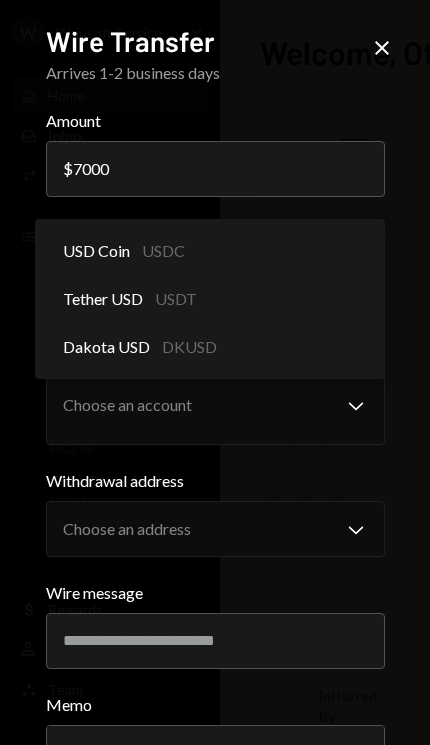 click on "USD Coin" at bounding box center [96, 251] 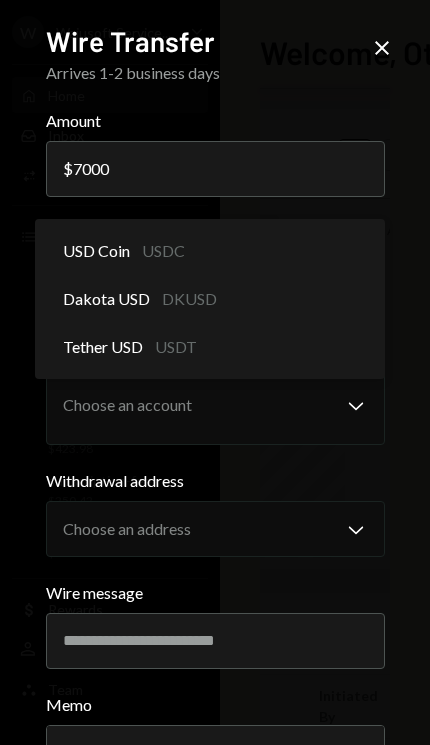 click on "USD Coin USDC" at bounding box center [210, 251] 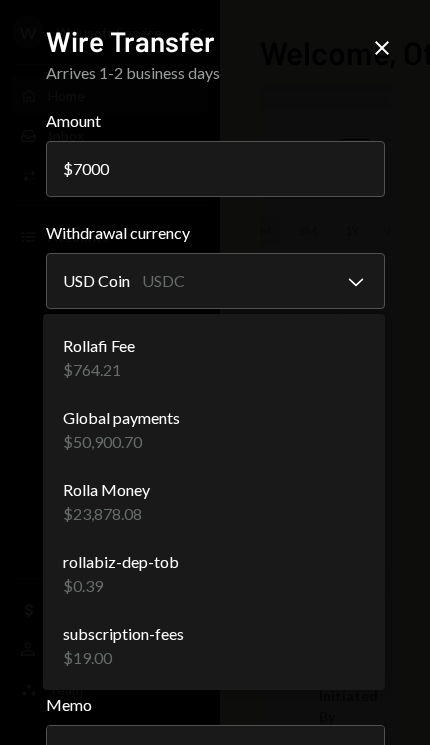 click on "Rollafi Fee $764.21" at bounding box center [214, 358] 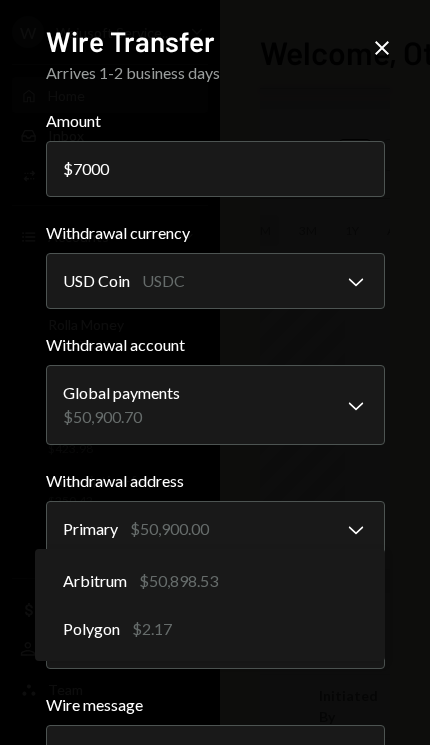select on "**********" 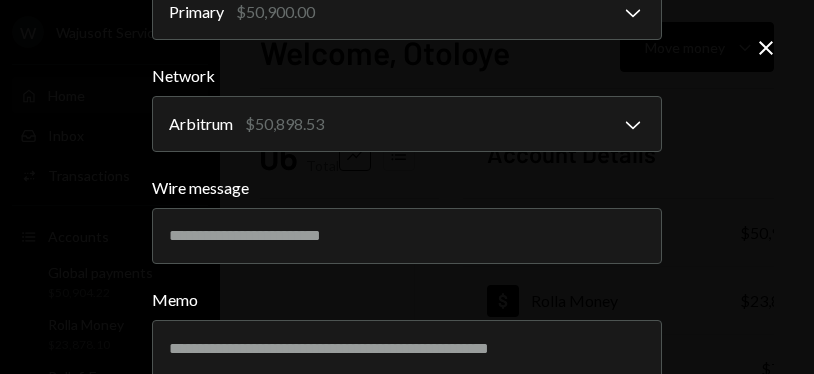 scroll, scrollTop: 516, scrollLeft: 0, axis: vertical 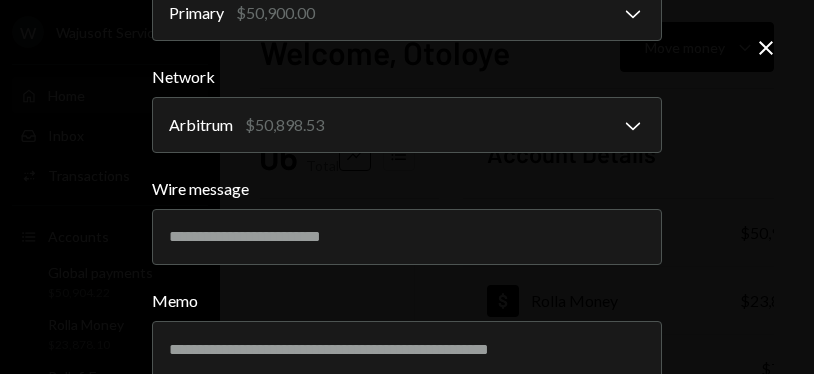 click on "Next" at bounding box center (621, 448) 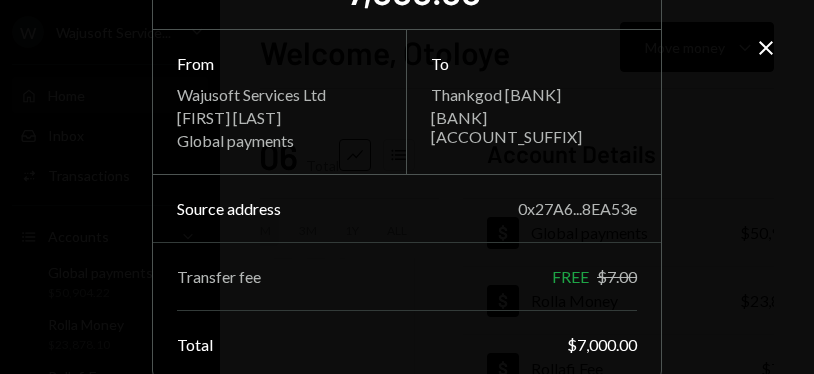 scroll, scrollTop: 133, scrollLeft: 0, axis: vertical 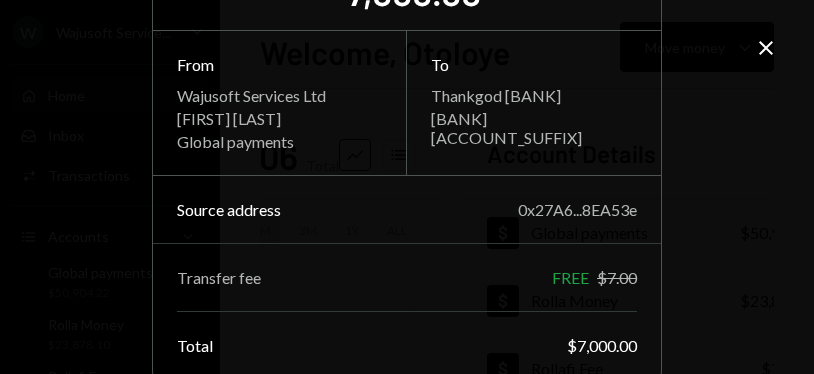 click on "Send" at bounding box center (621, 427) 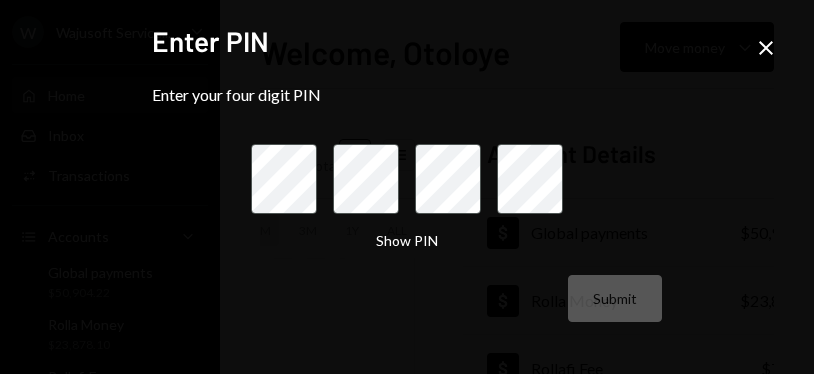 scroll, scrollTop: 0, scrollLeft: 0, axis: both 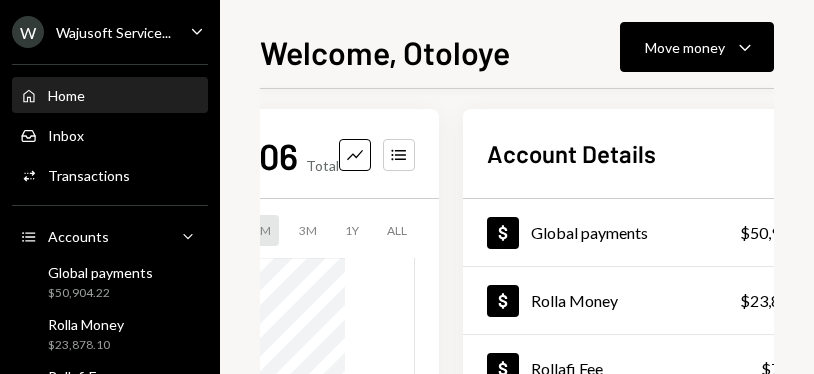 click on "$50,904.22" at bounding box center [779, 233] 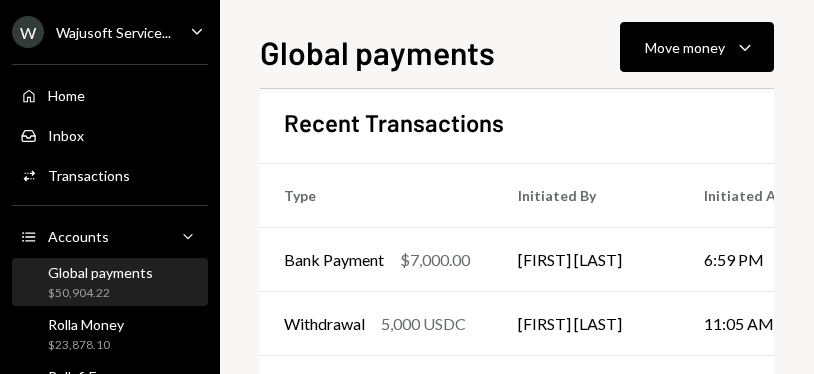 scroll, scrollTop: 555, scrollLeft: 0, axis: vertical 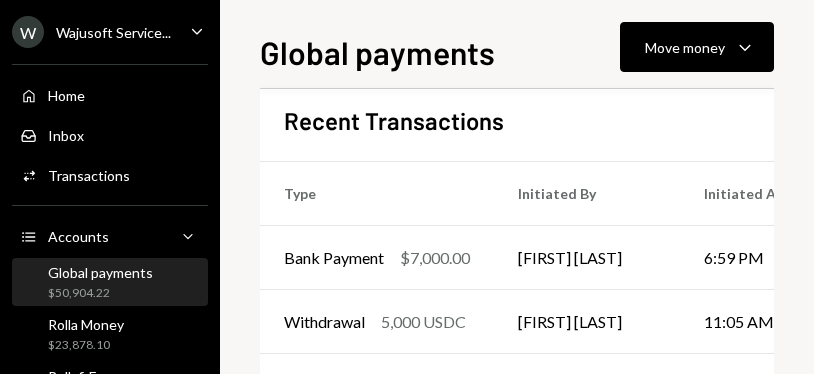 click on "Pending" at bounding box center [878, 258] 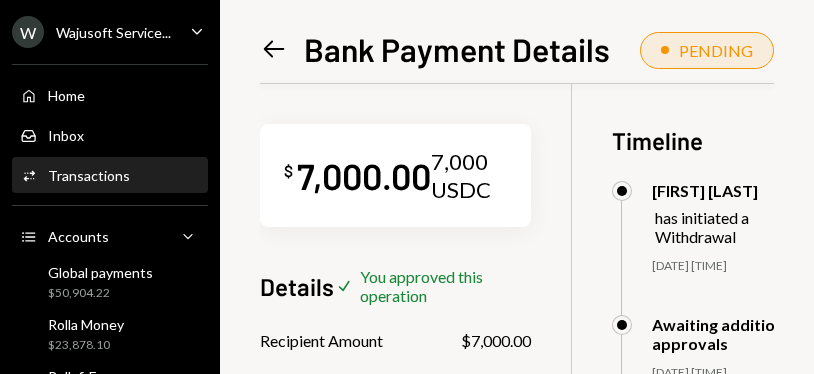 scroll, scrollTop: 0, scrollLeft: 0, axis: both 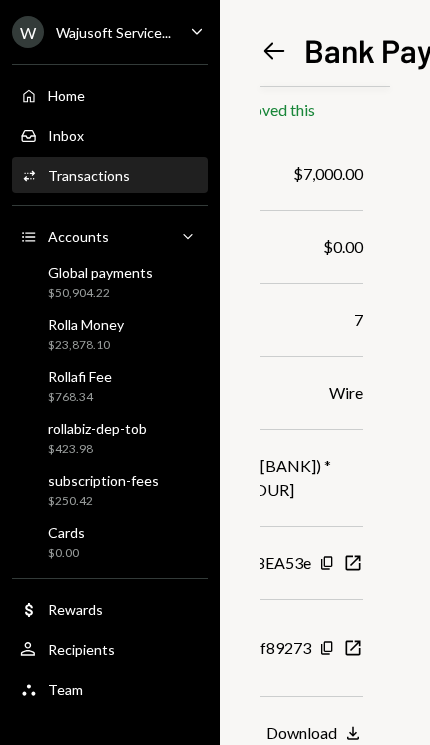 click on "Download" 